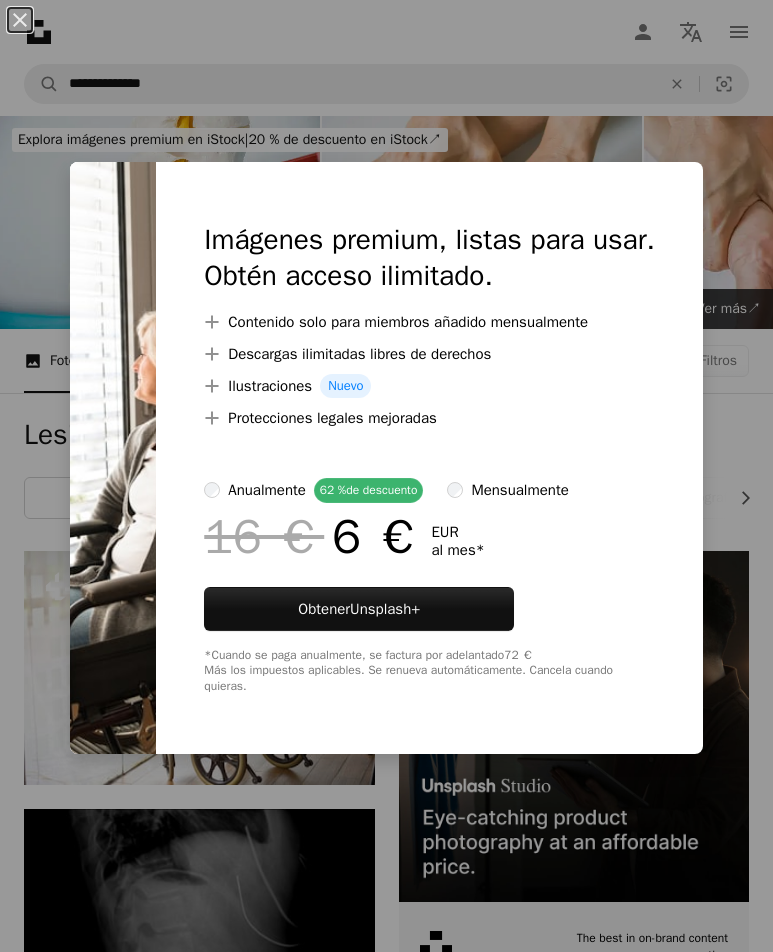 scroll, scrollTop: 1700, scrollLeft: 0, axis: vertical 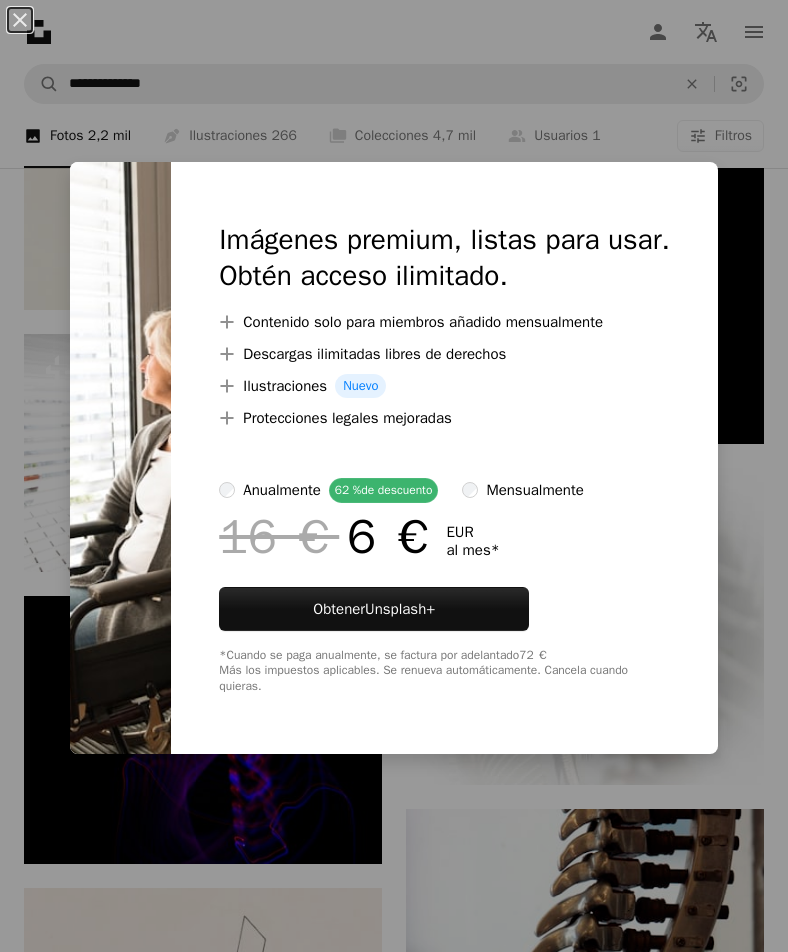 click on "An X shape Imágenes premium, listas para usar. Obtén acceso ilimitado. A plus sign Contenido solo para miembros añadido mensualmente A plus sign Descargas ilimitadas libres de derechos A plus sign Ilustraciones  Nuevo A plus sign Protecciones legales mejoradas anualmente 62 %  de descuento mensualmente 16 €   6 € EUR al mes * Obtener  Unsplash+ *Cuando se paga anualmente, se factura por adelantado  72 € Más los impuestos aplicables. Se renueva automáticamente. Cancela cuando quieras." at bounding box center [394, 476] 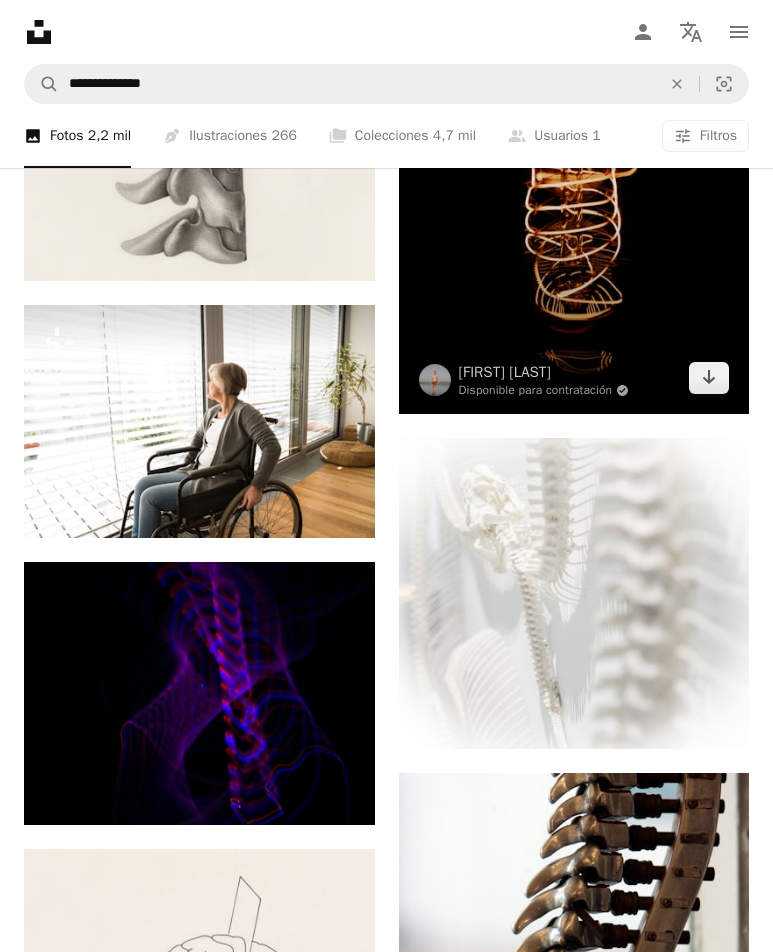 click at bounding box center (574, 152) 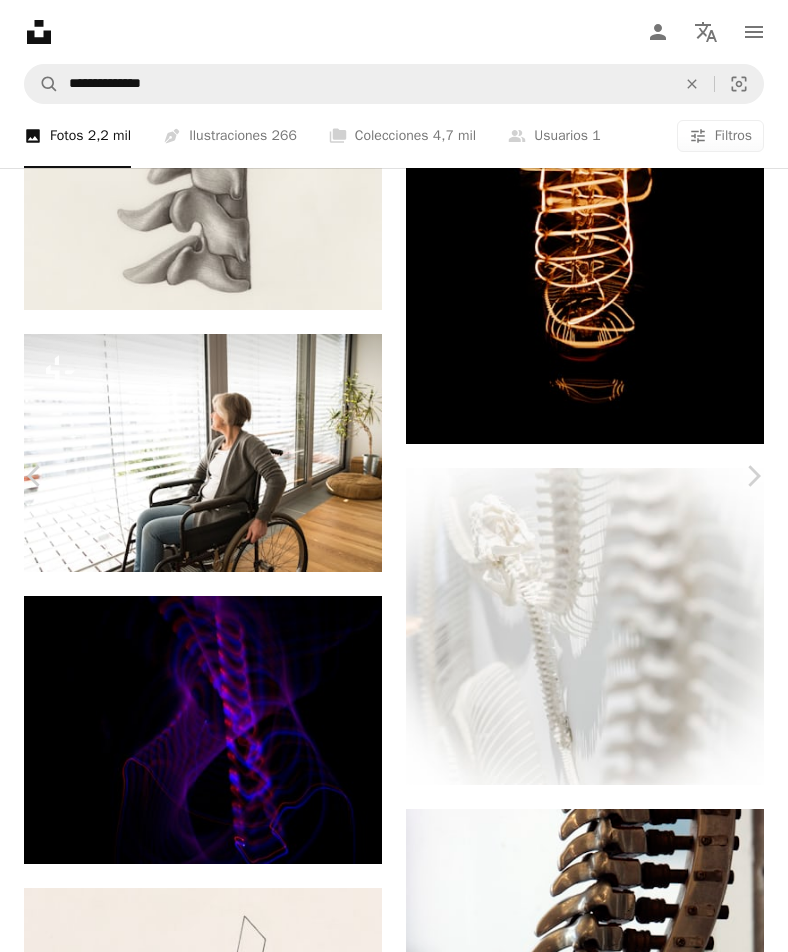 click on "An X shape Chevron left Chevron right [FIRST] [LAST] Disponible para contratación A checkmark inside of a circle A heart A plus sign Descargar gratis Chevron down Zoom in Visualizaciones 33.735 Descargas 205 A forward-right arrow Compartir Info icon Información More Actions Calendar outlined Publicado el  [DATE] Camera Canon, EOS M50 Safety Uso gratuito bajo la  Licencia Unsplash bombilla macro bombilla edison marrón espiral bobina Fotos de stock gratuitas Explora imágenes premium relacionadas en iStock  |  Ahorra un 20 % con el código UNSPLASH20 Ver más en iStock  ↗ Imágenes relacionadas A heart A plus sign [FIRST] [LAST] Disponible para contratación A checkmark inside of a circle Arrow pointing down A heart A plus sign [FIRST] [LAST] Disponible para contratación A checkmark inside of a circle Arrow pointing down A heart A plus sign [FIRST] [LAST] Disponible para contratación A checkmark inside of a circle Arrow pointing down A heart A plus sign Mitchell Luo Disponible para contratación AR" at bounding box center (394, 4443) 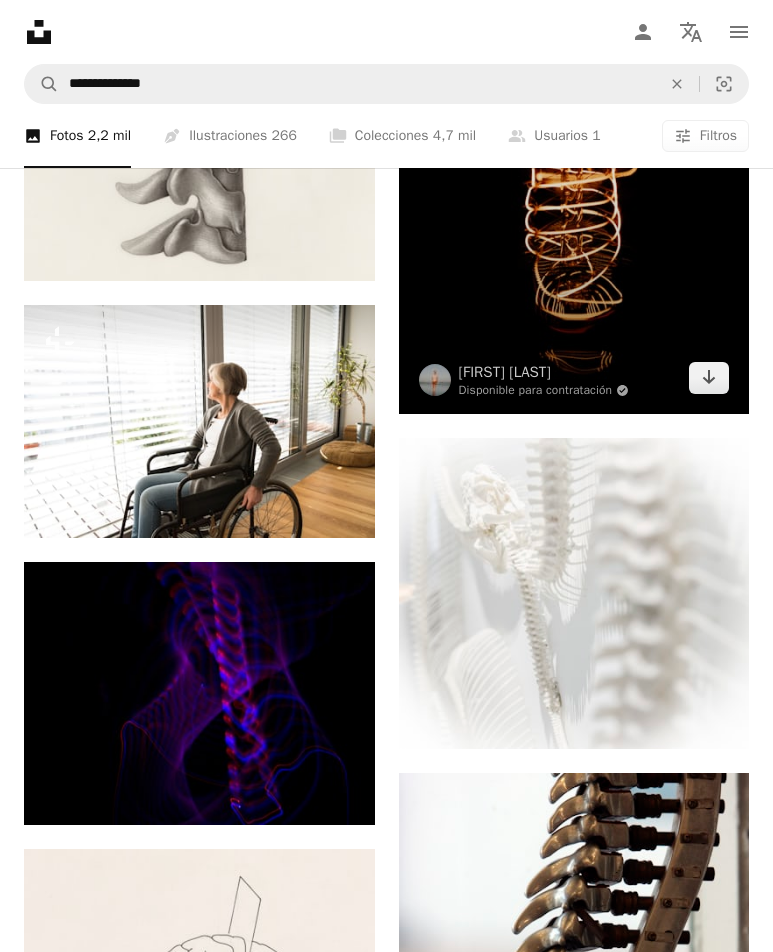 scroll, scrollTop: 1400, scrollLeft: 0, axis: vertical 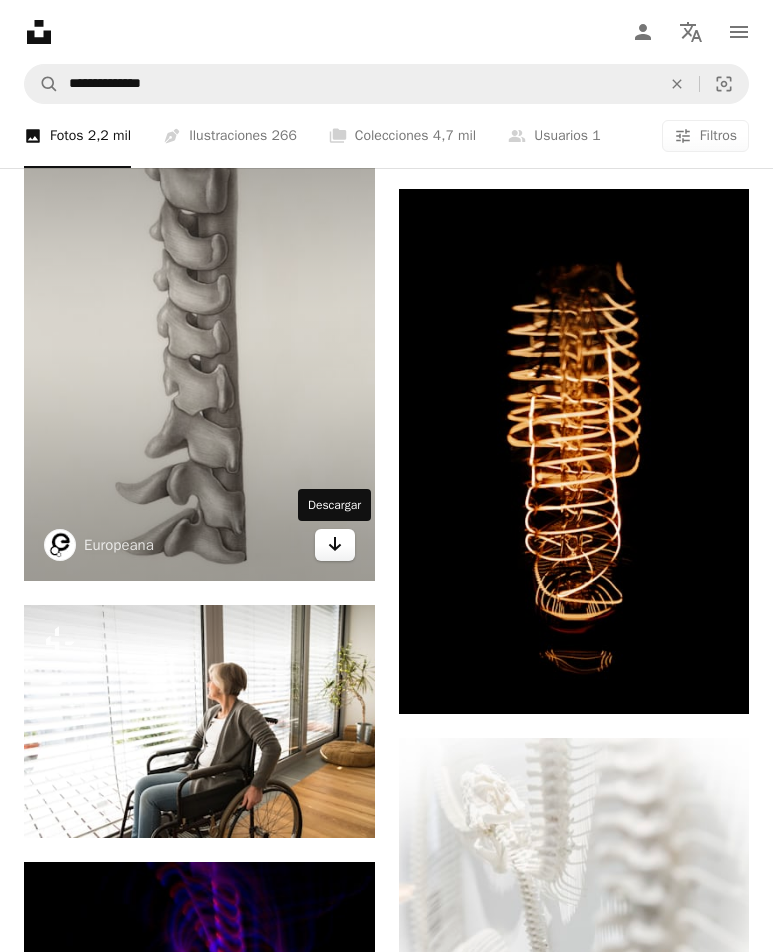 click on "Arrow pointing down" 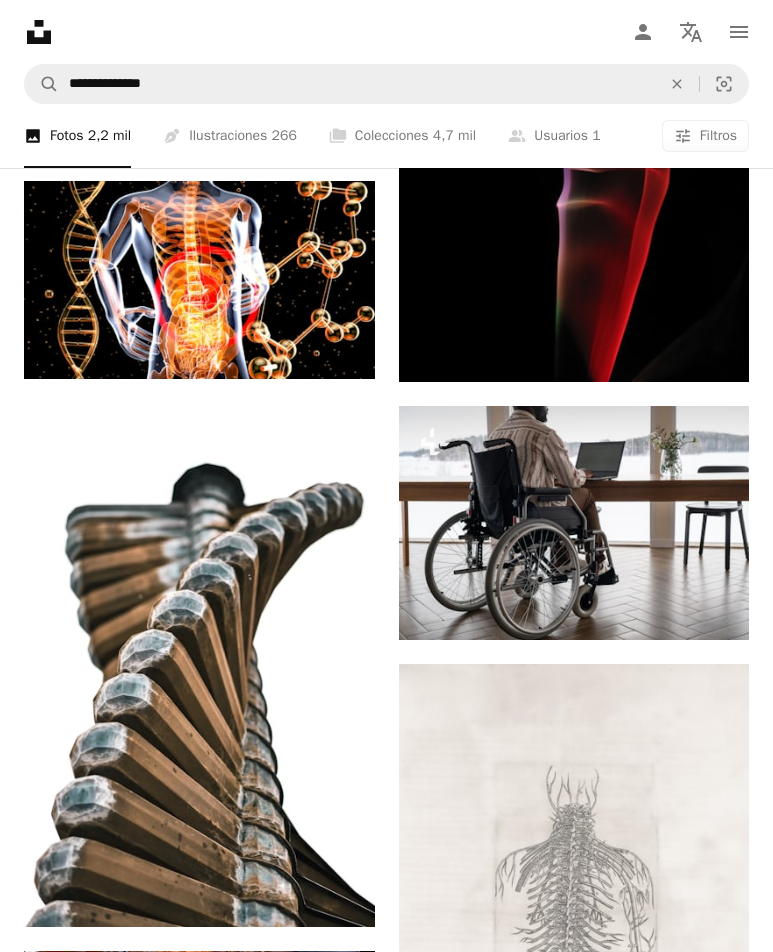 scroll, scrollTop: 2900, scrollLeft: 0, axis: vertical 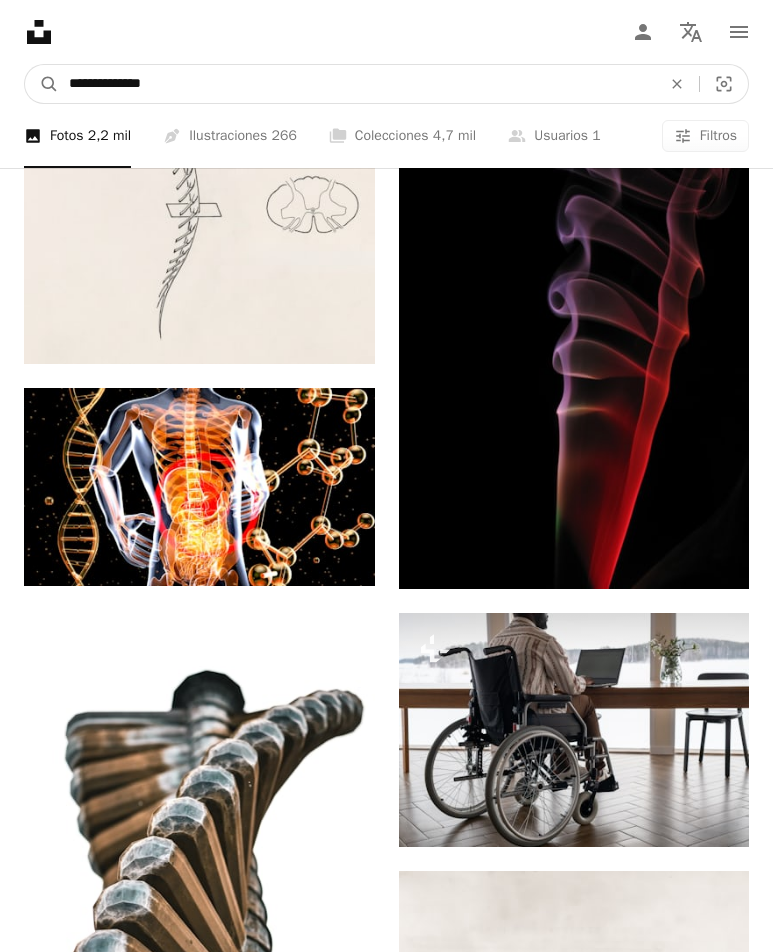 click on "**********" at bounding box center [357, 84] 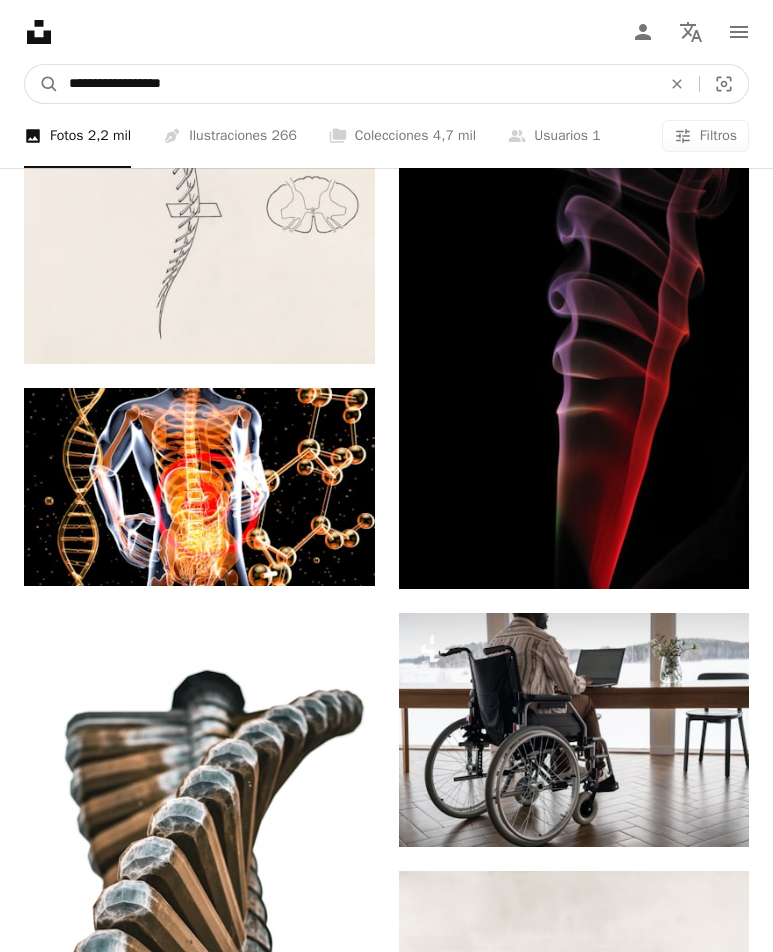 type on "**********" 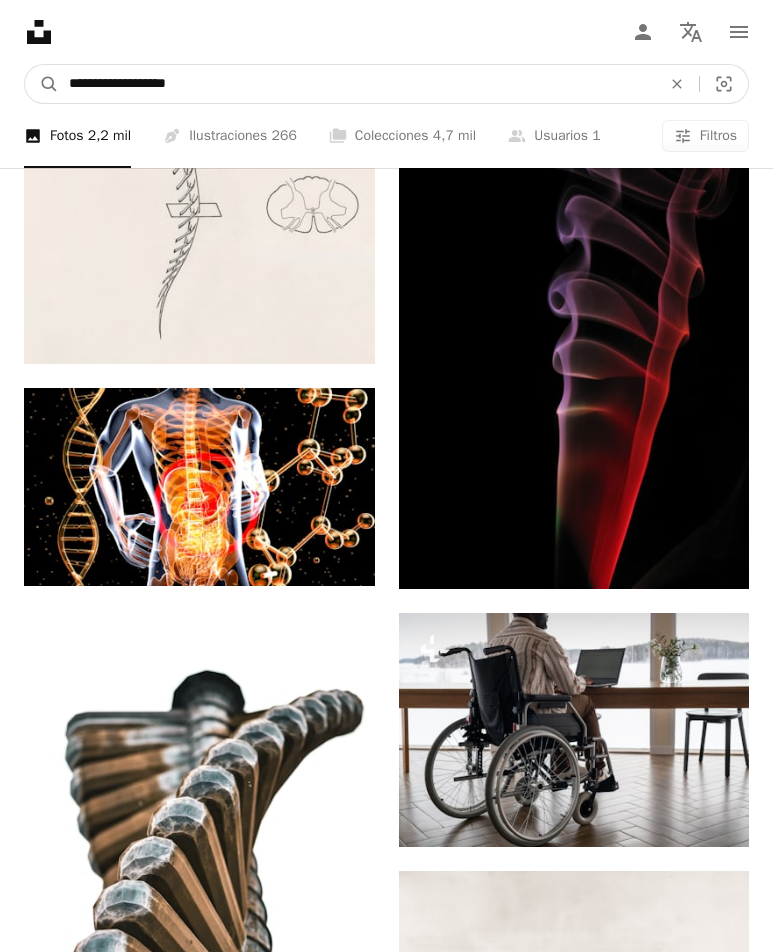 click on "A magnifying glass" at bounding box center (42, 84) 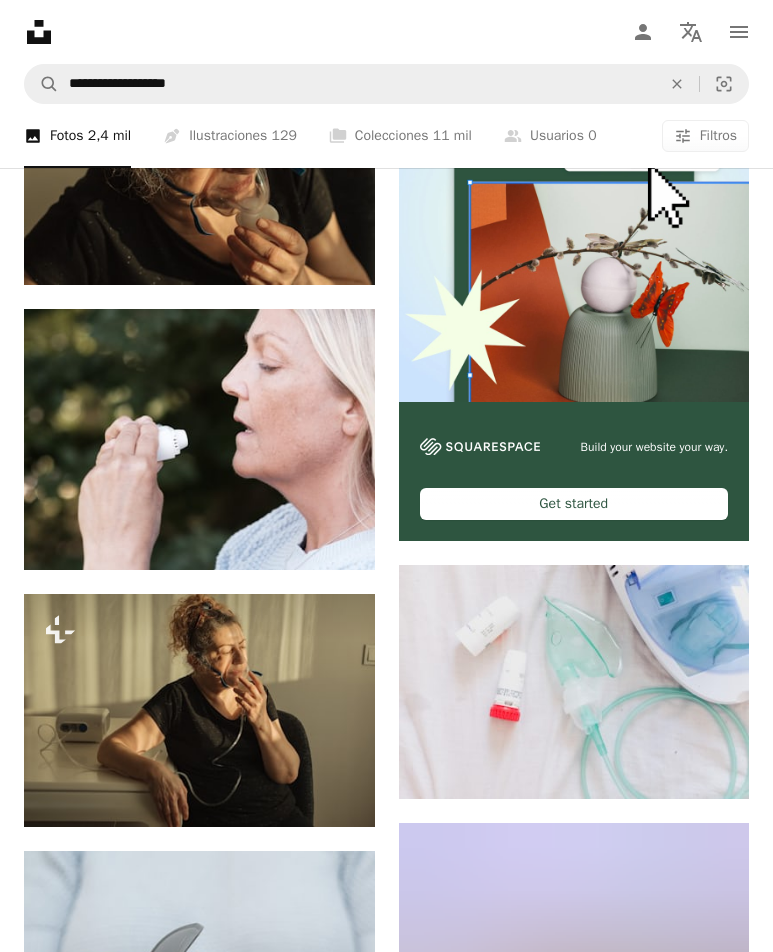 scroll, scrollTop: 300, scrollLeft: 0, axis: vertical 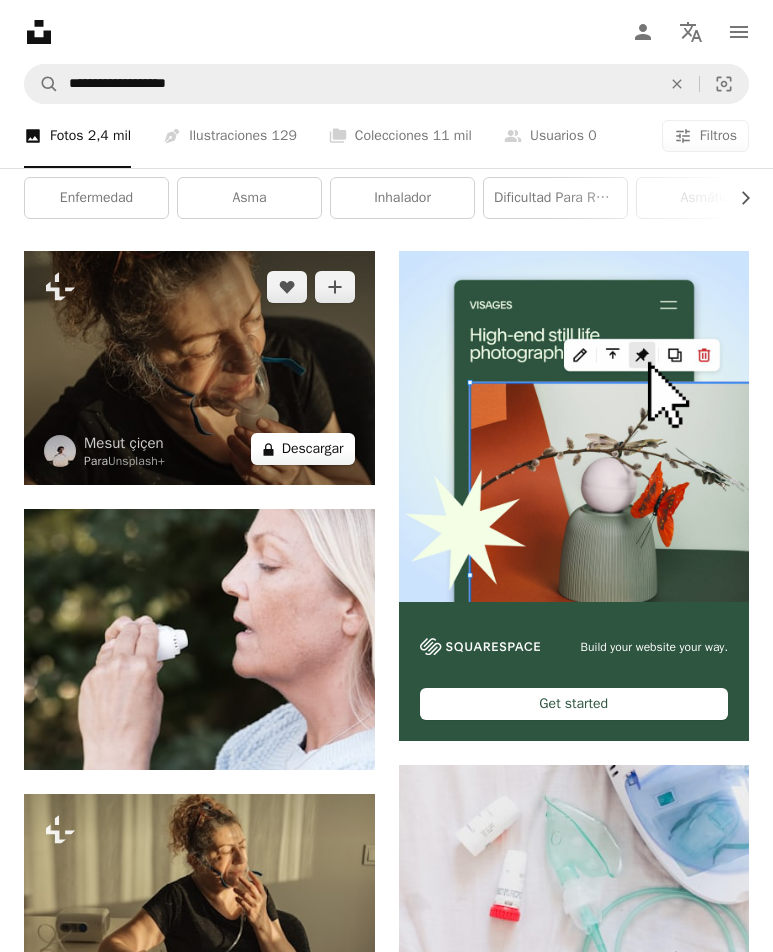 click on "A lock Descargar" at bounding box center [303, 449] 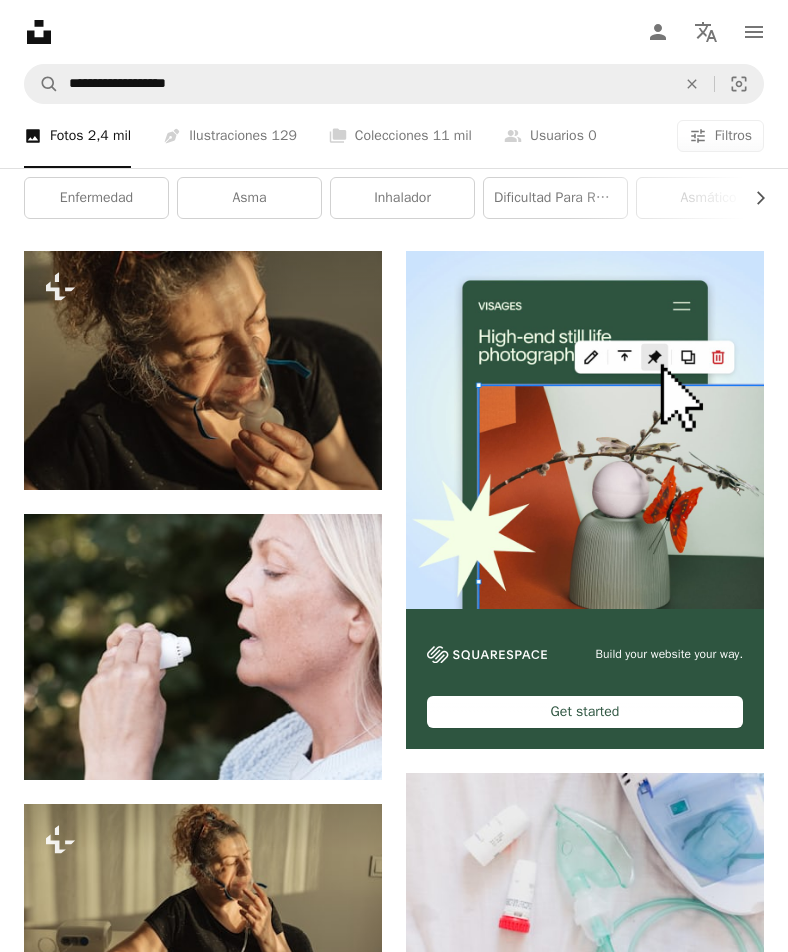 click on "An X shape Imágenes premium, listas para usar. Obtén acceso ilimitado. A plus sign Contenido solo para miembros añadido mensualmente A plus sign Descargas ilimitadas libres de derechos A plus sign Ilustraciones  Nuevo A plus sign Protecciones legales mejoradas anualmente 62 %  de descuento mensualmente 16 €   6 € EUR al mes * Obtener  Unsplash+ *Cuando se paga anualmente, se factura por adelantado  72 € Más los impuestos aplicables. Se renueva automáticamente. Cancela cuando quieras." at bounding box center [394, 5156] 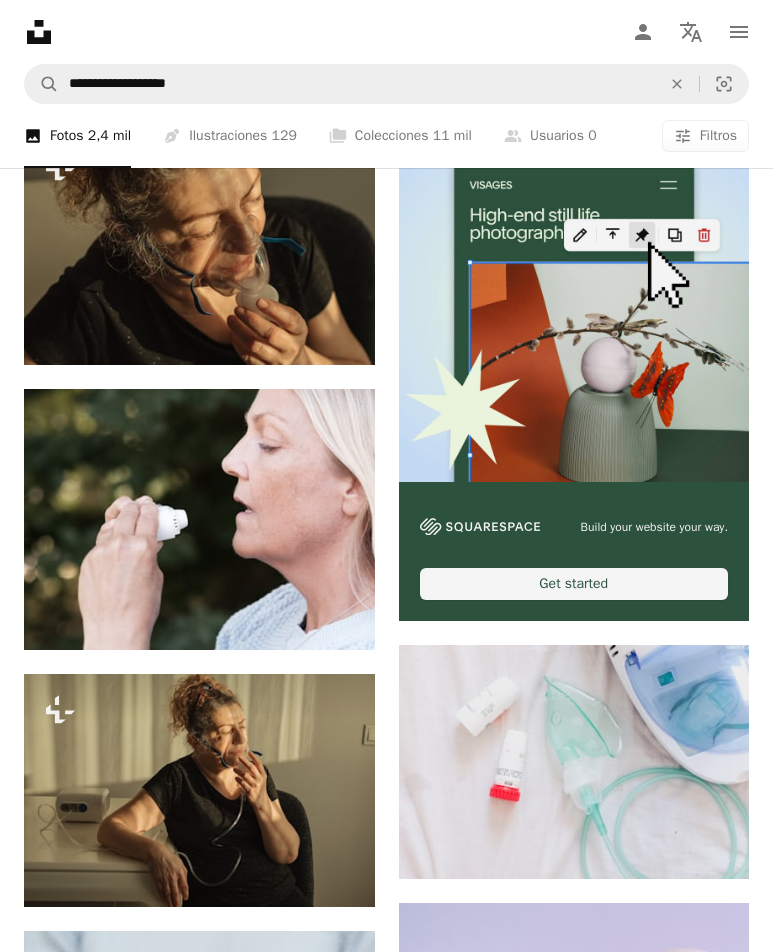 scroll, scrollTop: 600, scrollLeft: 0, axis: vertical 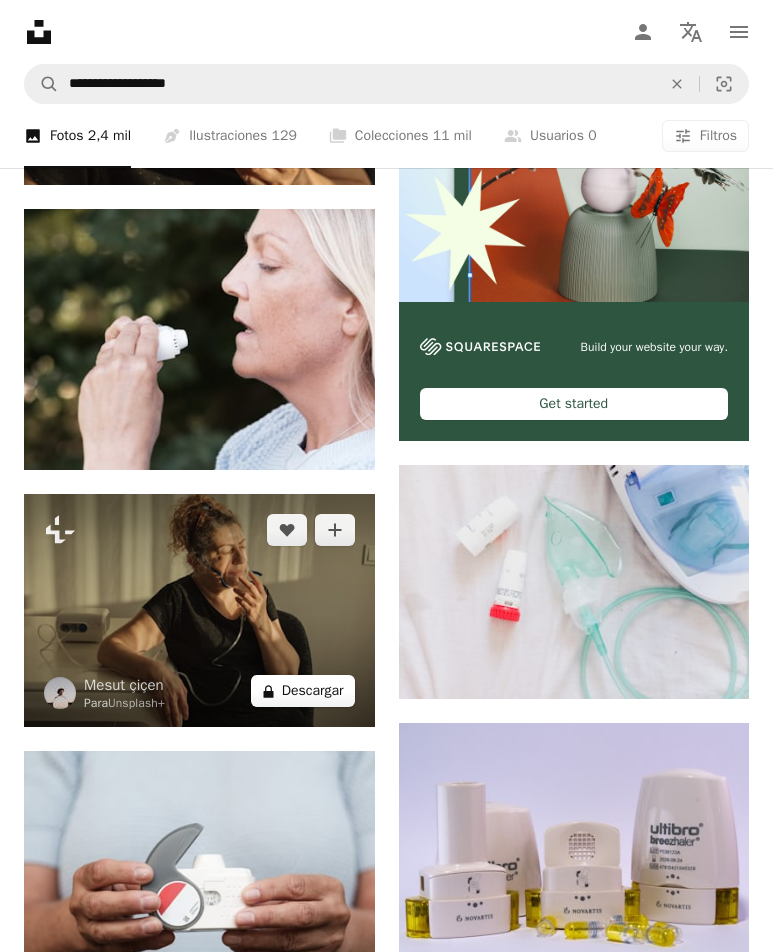 click on "A lock Descargar" at bounding box center [303, 691] 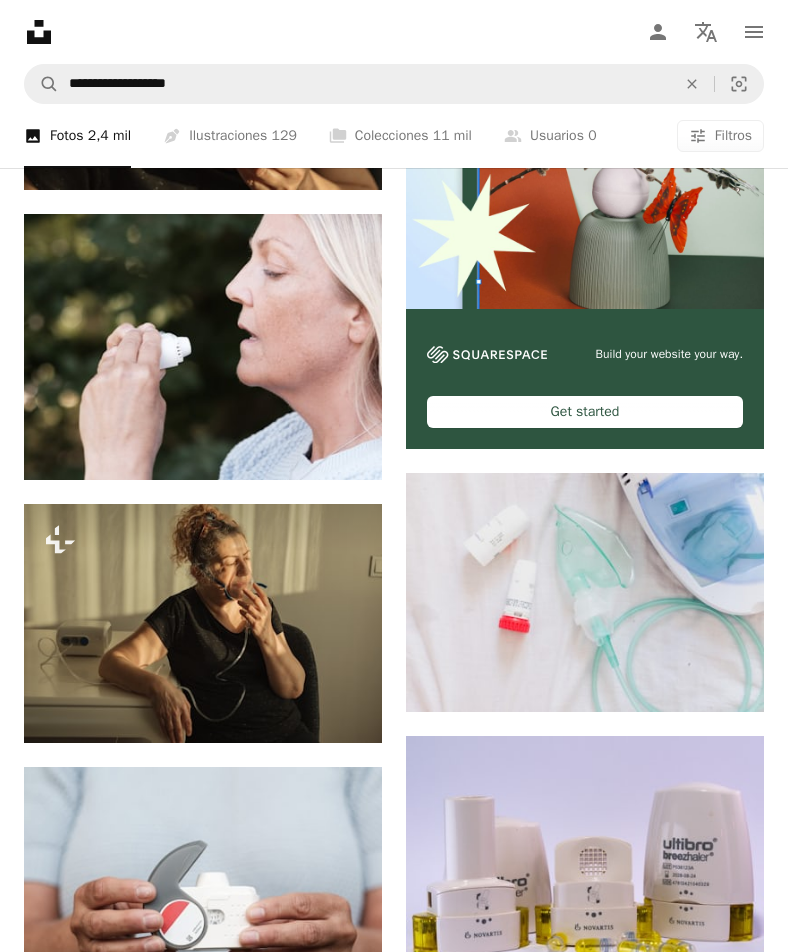 click on "An X shape Imágenes premium, listas para usar. Obtén acceso ilimitado. A plus sign Contenido solo para miembros añadido mensualmente A plus sign Descargas ilimitadas libres de derechos A plus sign Ilustraciones  Nuevo A plus sign Protecciones legales mejoradas anualmente 62 %  de descuento mensualmente 16 €   6 € EUR al mes * Obtener  Unsplash+ *Cuando se paga anualmente, se factura por adelantado  72 € Más los impuestos aplicables. Se renueva automáticamente. Cancela cuando quieras." at bounding box center [394, 4856] 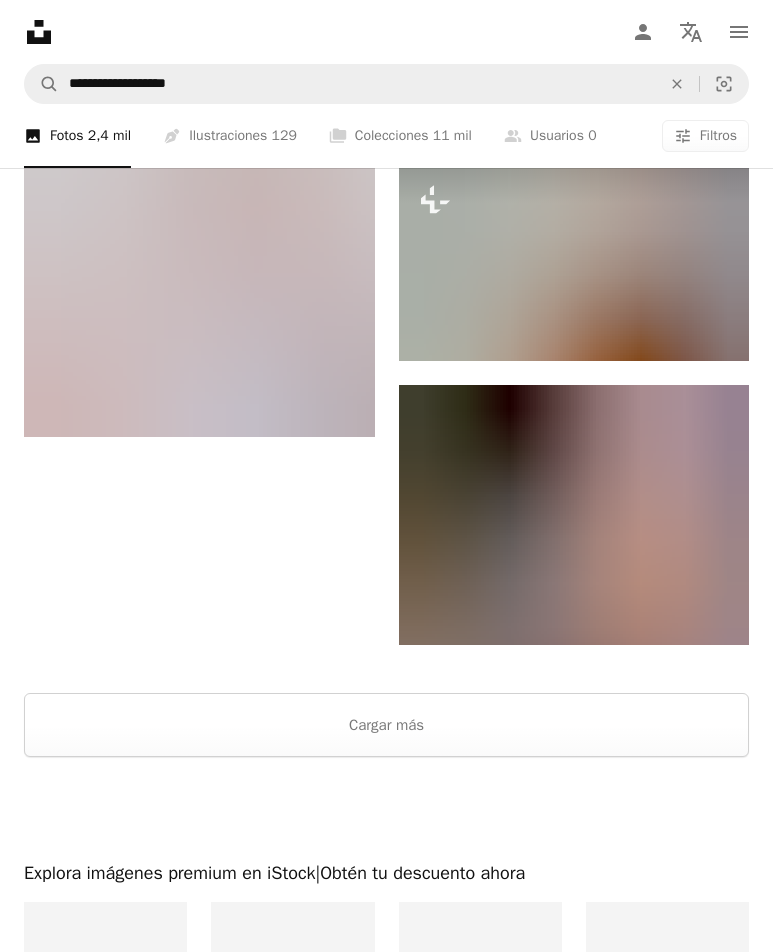 scroll, scrollTop: 3700, scrollLeft: 0, axis: vertical 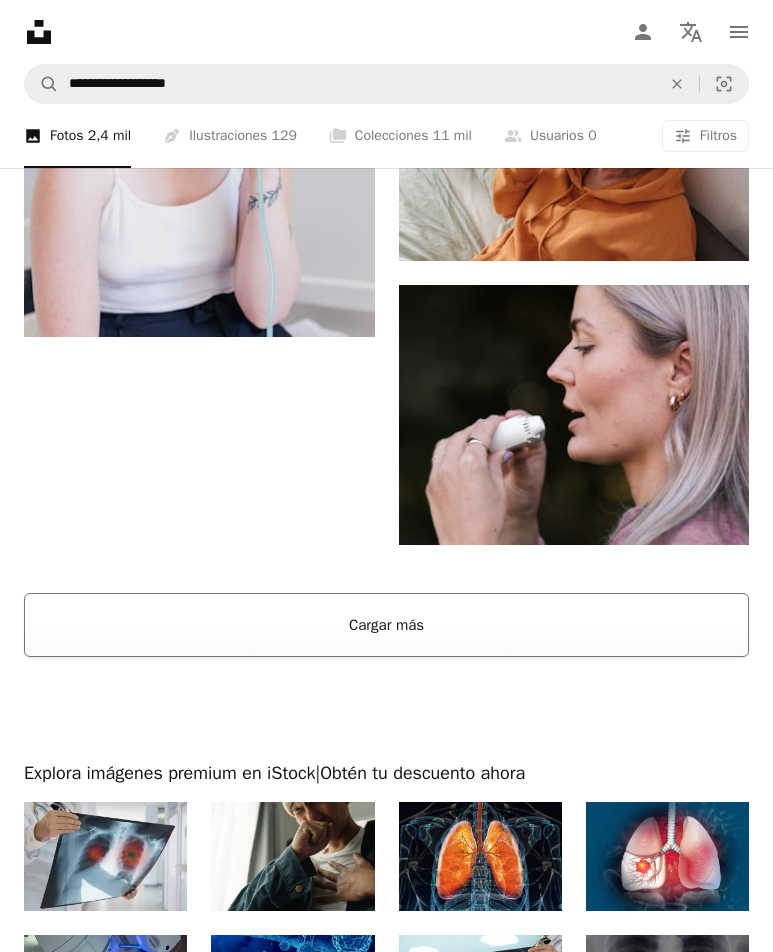 click on "Cargar más" at bounding box center [386, 625] 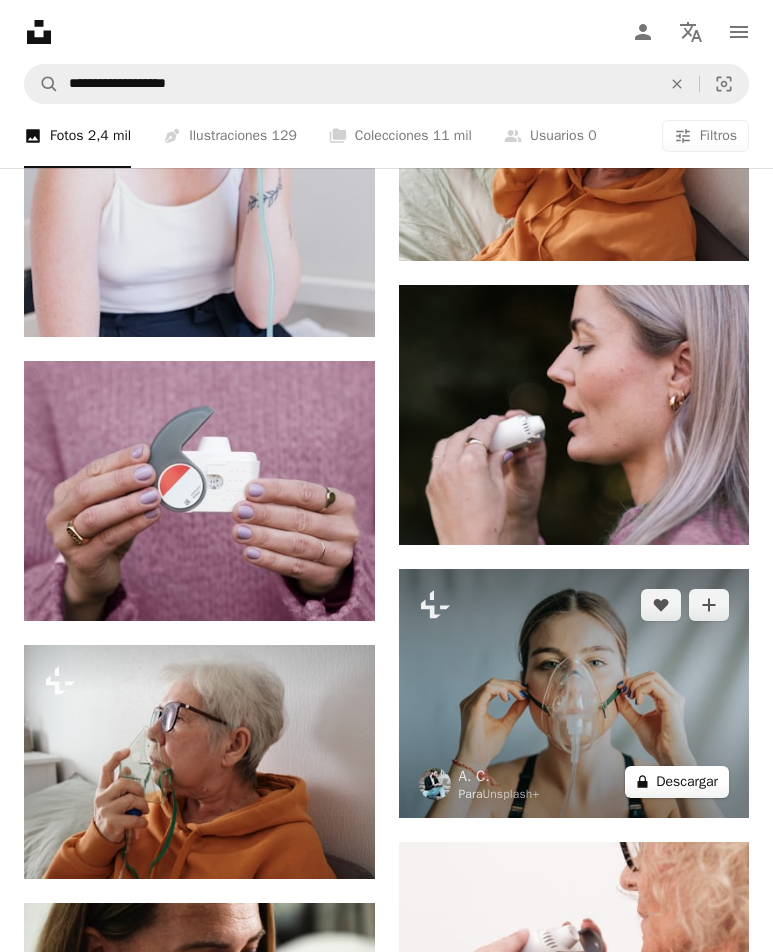 click on "A lock Descargar" at bounding box center [677, 782] 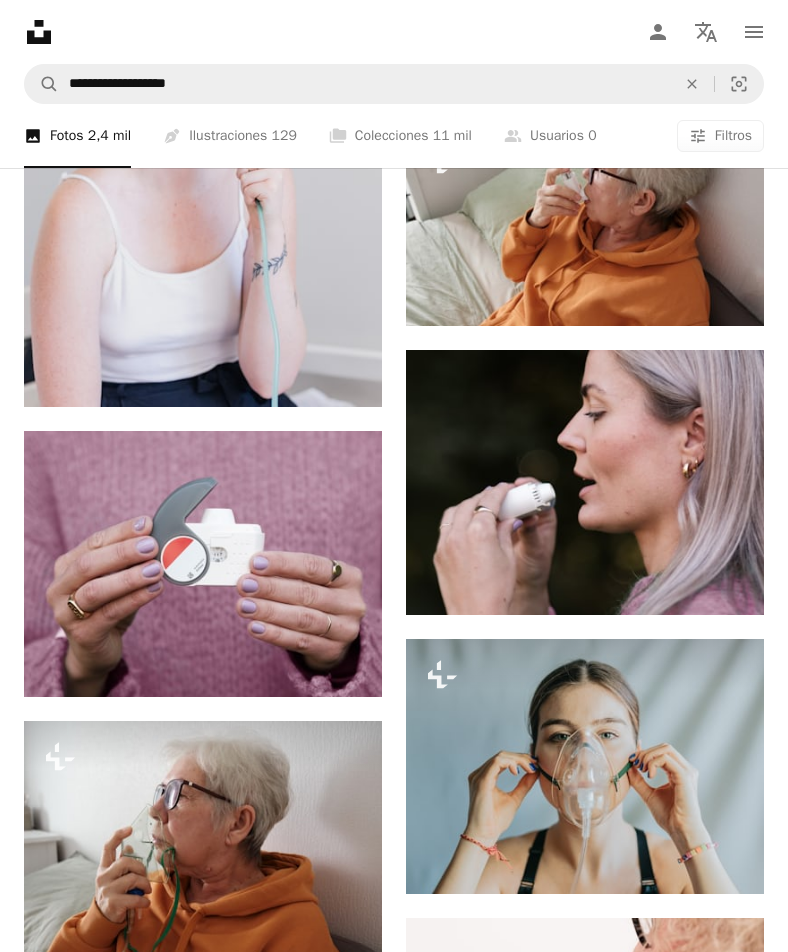 click on "**********" at bounding box center [394, 87] 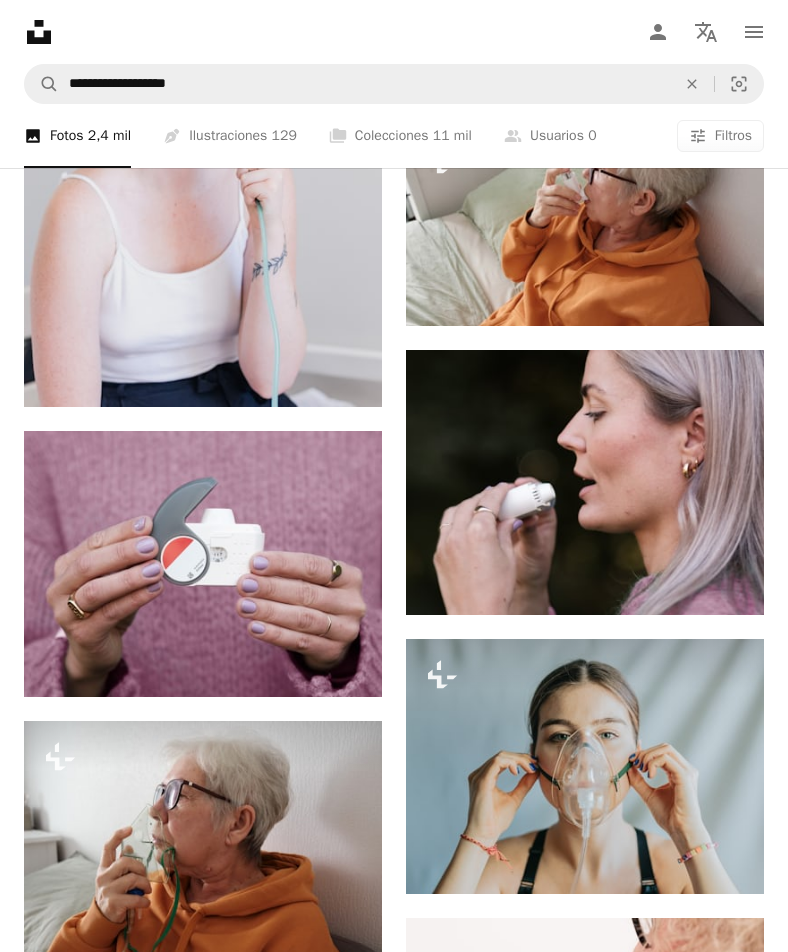 click on "An X shape Imágenes premium, listas para usar. Obtén acceso ilimitado. A plus sign Contenido solo para miembros añadido mensualmente A plus sign Descargas ilimitadas libres de derechos A plus sign Ilustraciones  Nuevo A plus sign Protecciones legales mejoradas anualmente 62 %  de descuento mensualmente 16 €   6 € EUR al mes * Obtener  Unsplash+ *Cuando se paga anualmente, se factura por adelantado  72 € Más los impuestos aplicables. Se renueva automáticamente. Cancela cuando quieras." at bounding box center (394, 4351) 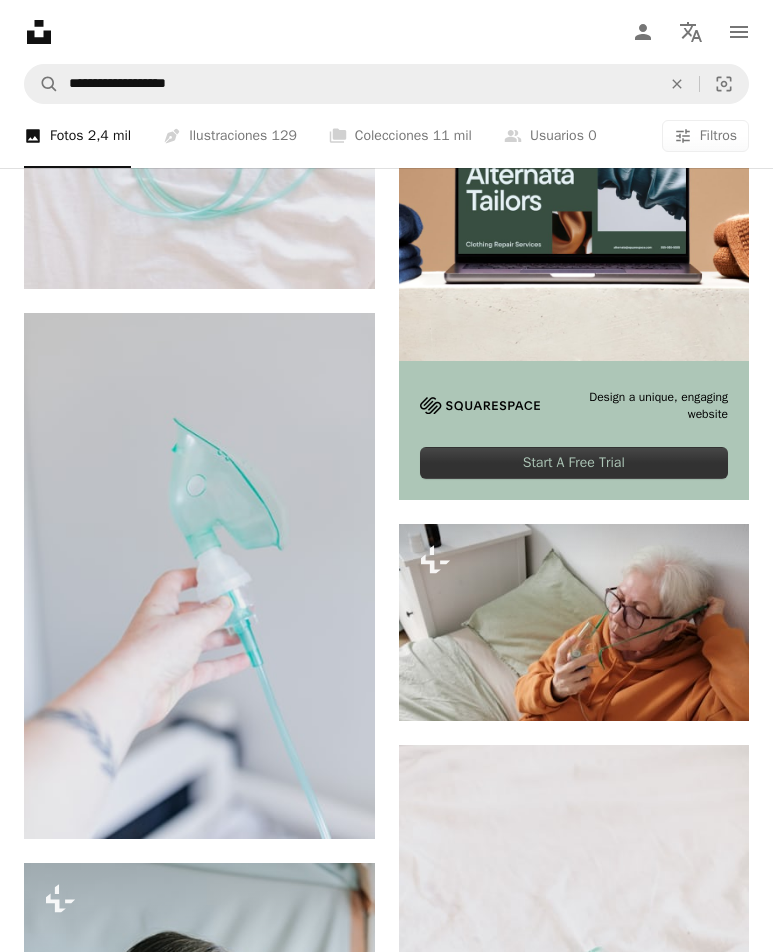 scroll, scrollTop: 8200, scrollLeft: 0, axis: vertical 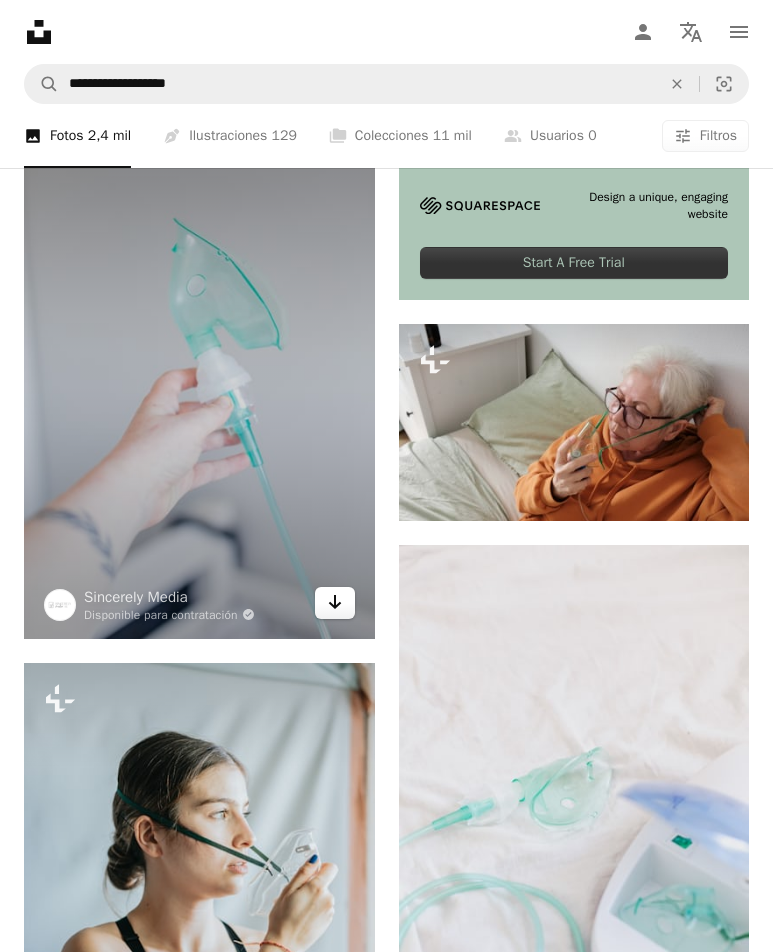 click on "Arrow pointing down" at bounding box center (335, 603) 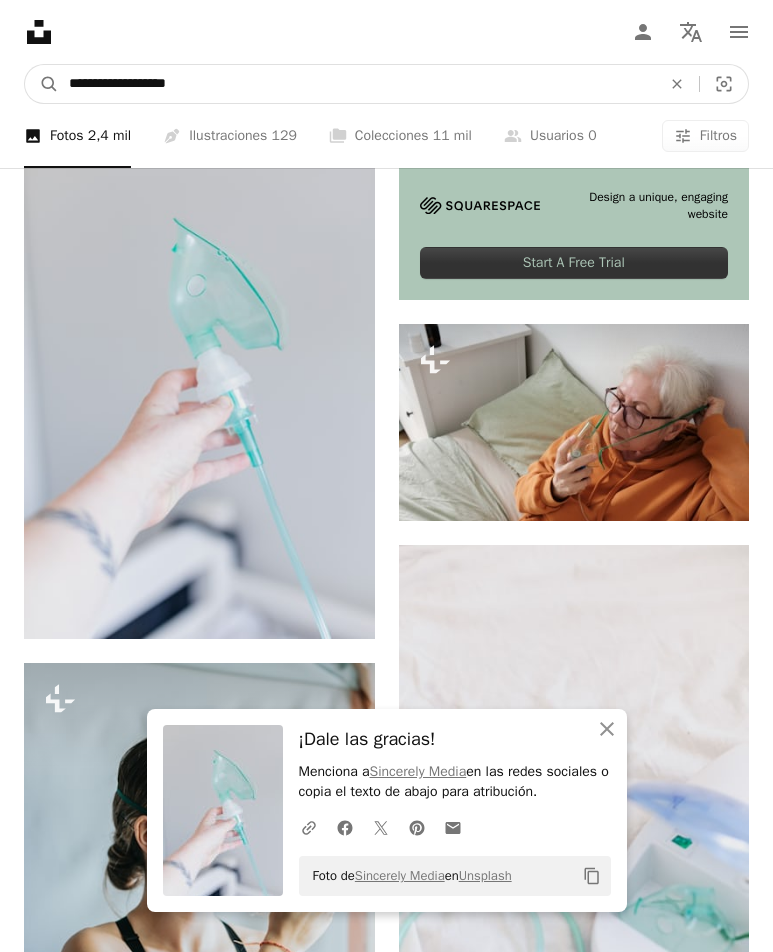 click on "**********" at bounding box center [357, 84] 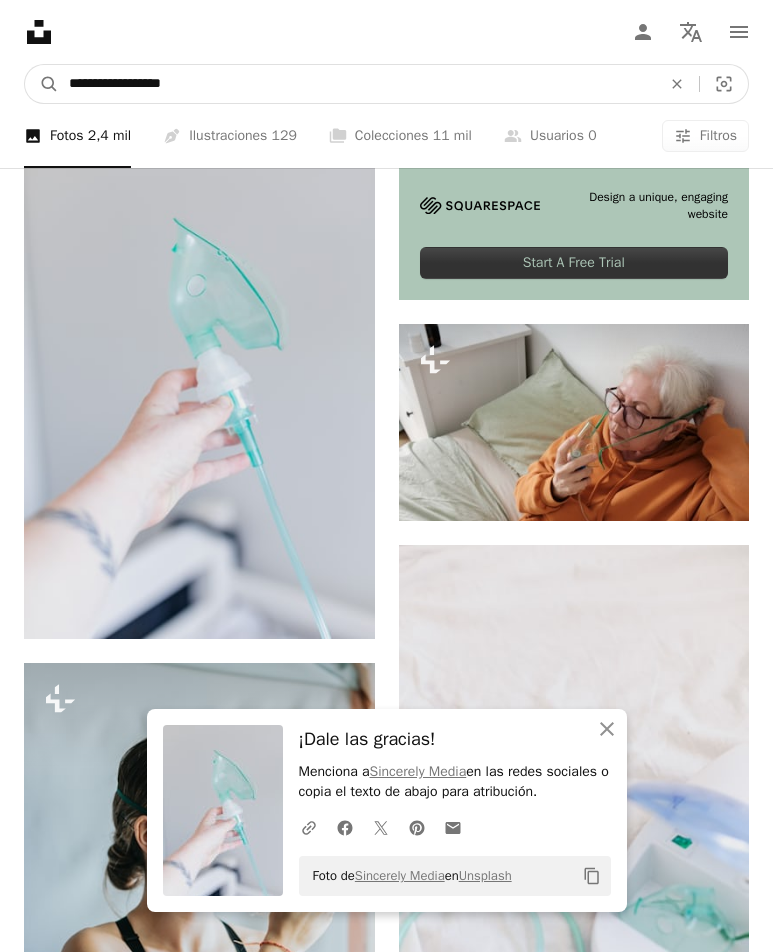 type on "**********" 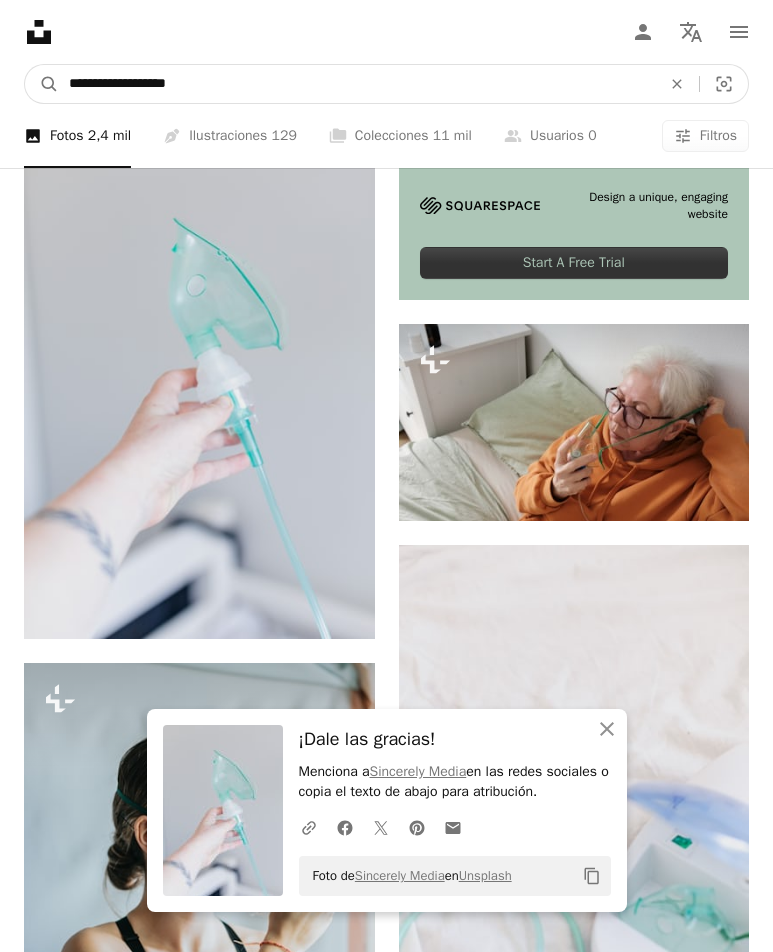 click on "A magnifying glass" at bounding box center (42, 84) 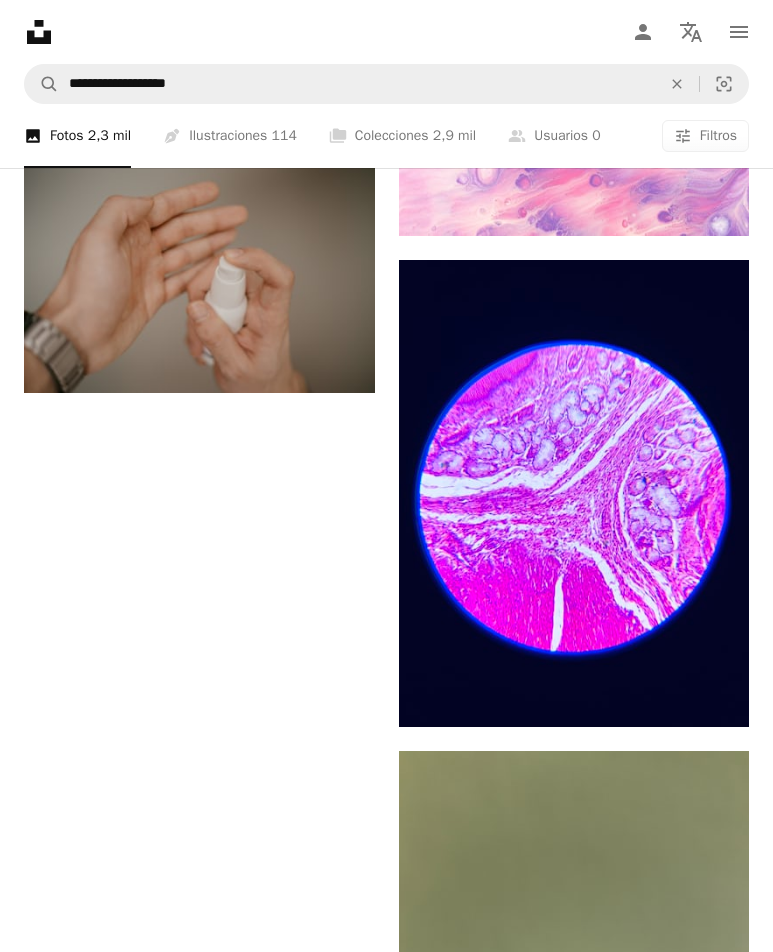 scroll, scrollTop: 3800, scrollLeft: 0, axis: vertical 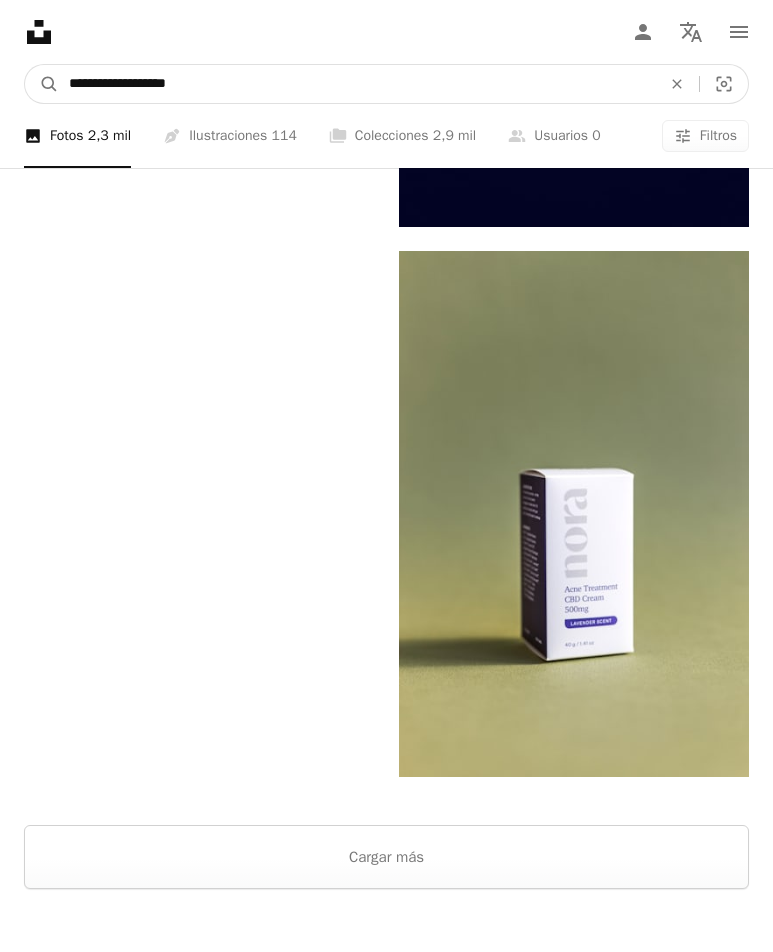 click on "**********" at bounding box center (357, 84) 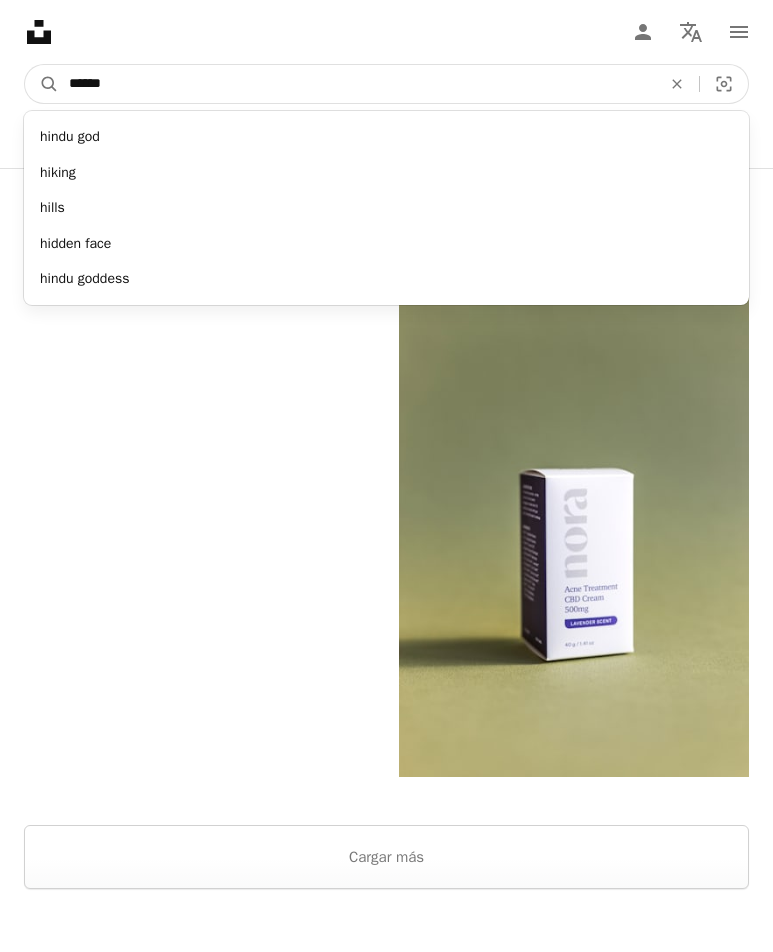 type on "*******" 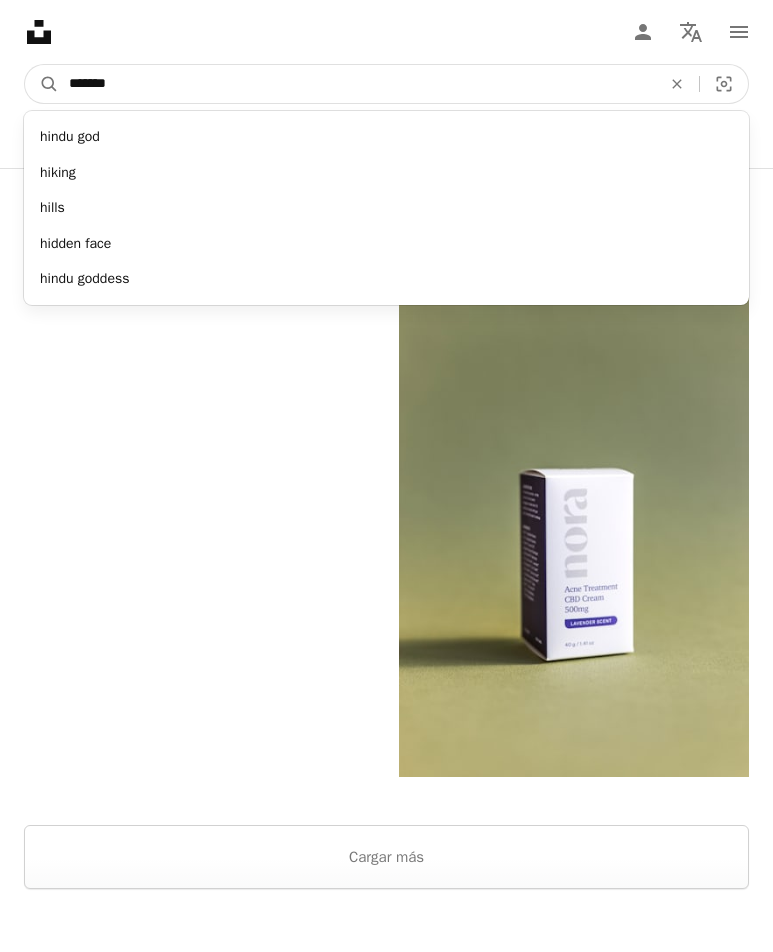 click on "A magnifying glass" at bounding box center [42, 84] 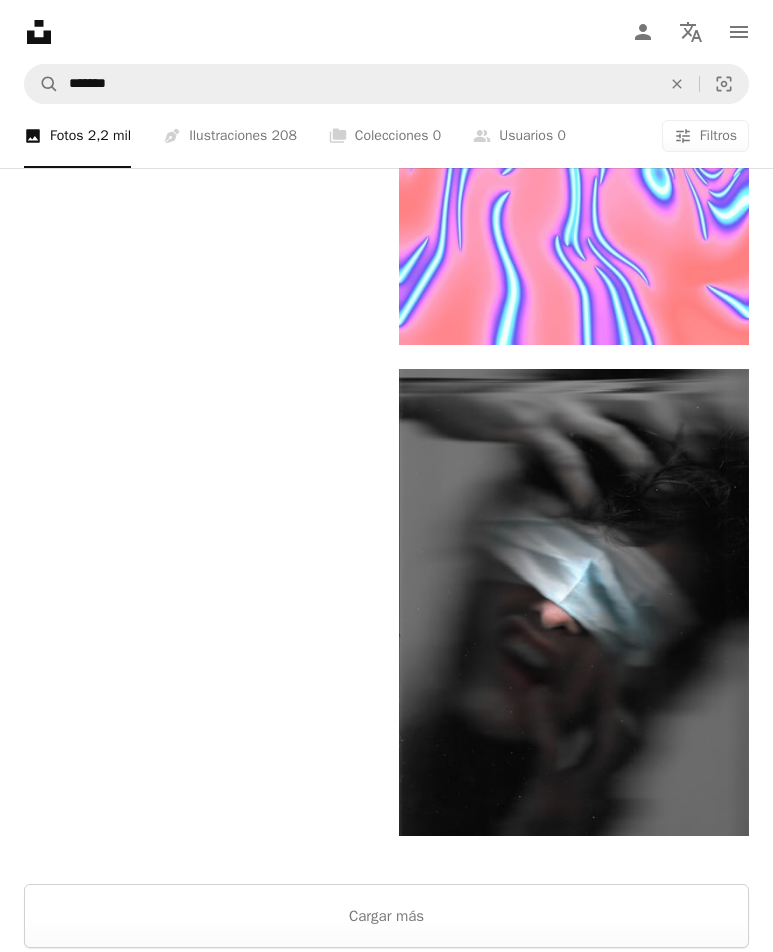 scroll, scrollTop: 4400, scrollLeft: 0, axis: vertical 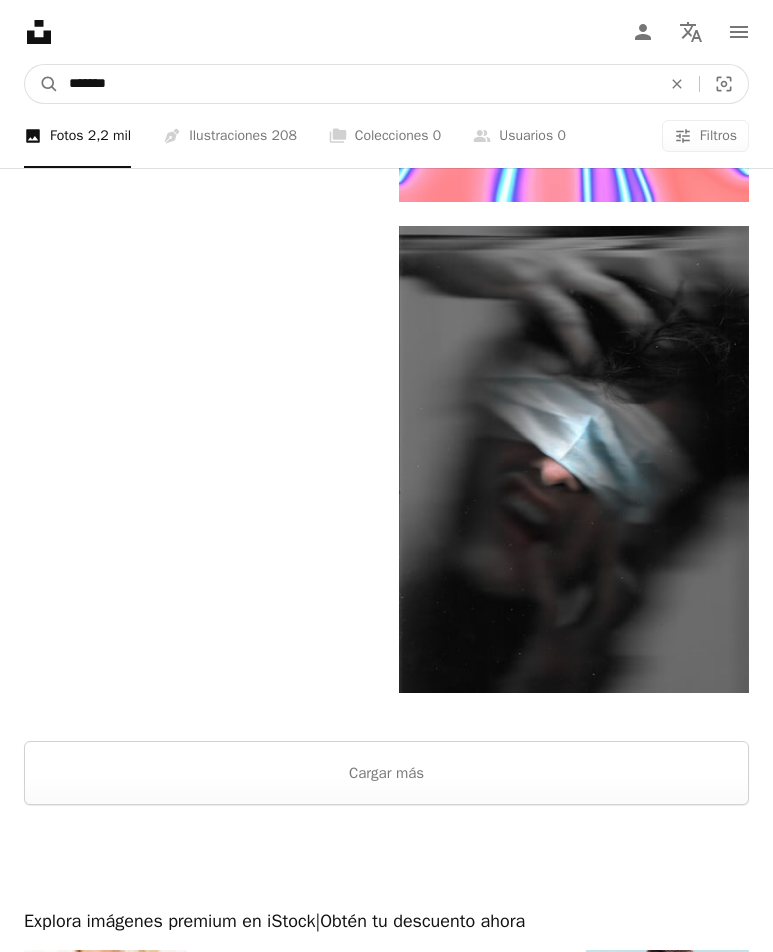 click on "*******" at bounding box center [357, 84] 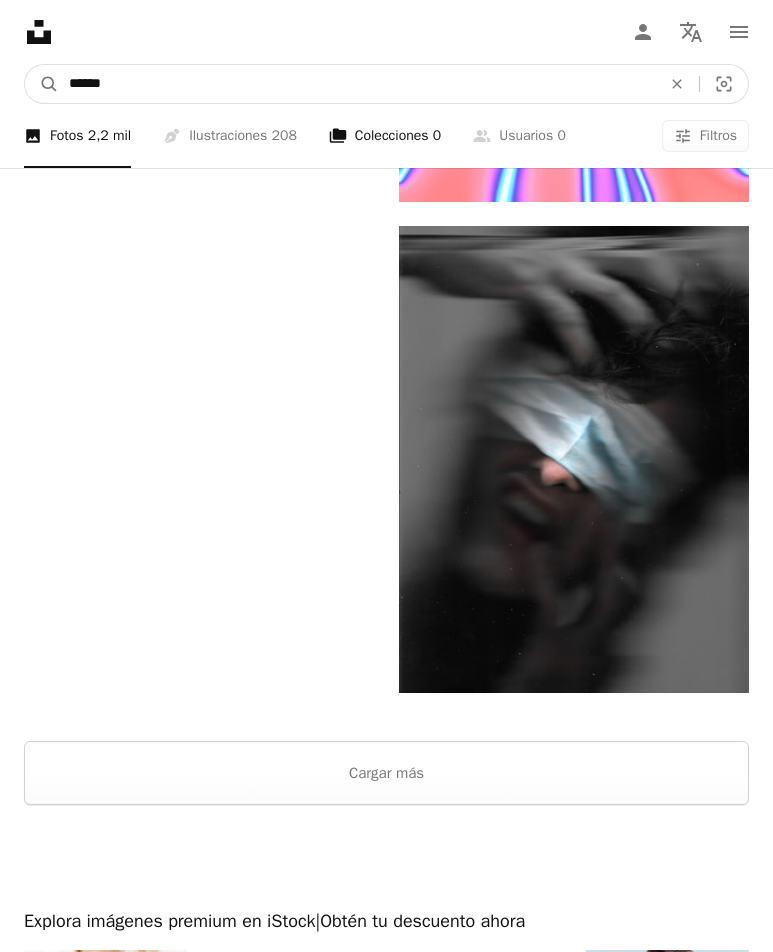 type on "*******" 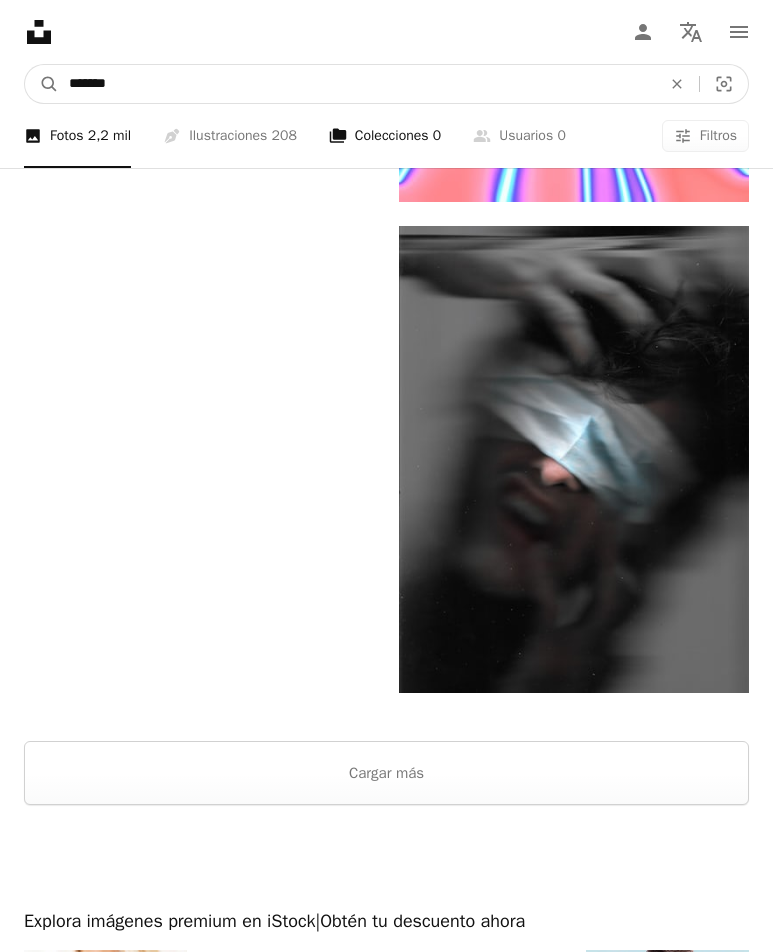 click on "A magnifying glass" at bounding box center [42, 84] 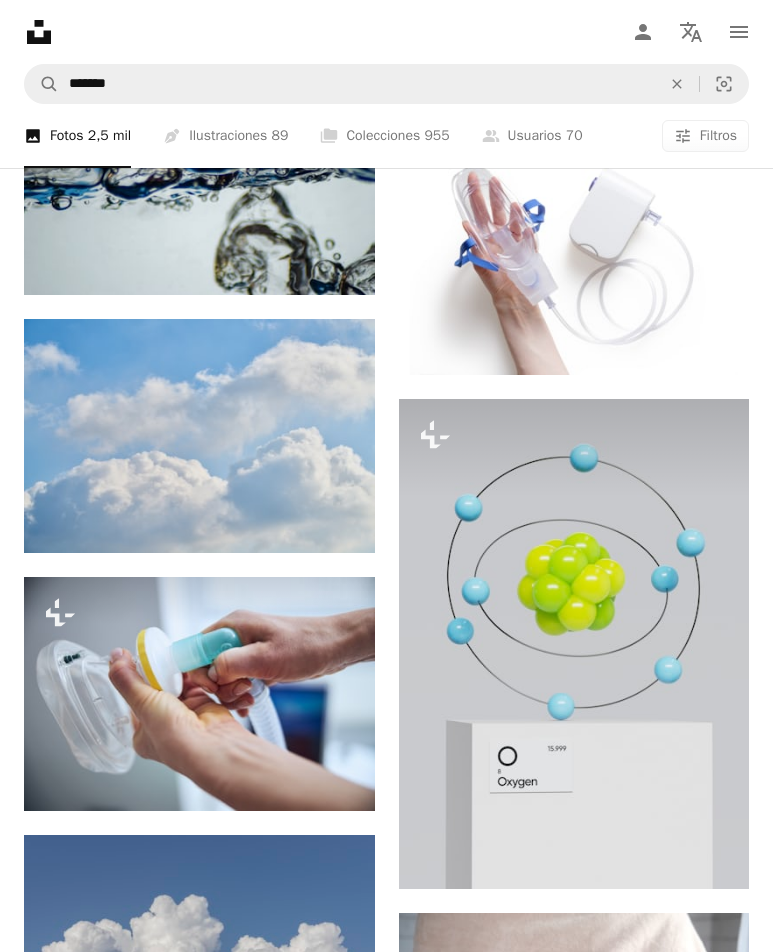scroll, scrollTop: 1300, scrollLeft: 0, axis: vertical 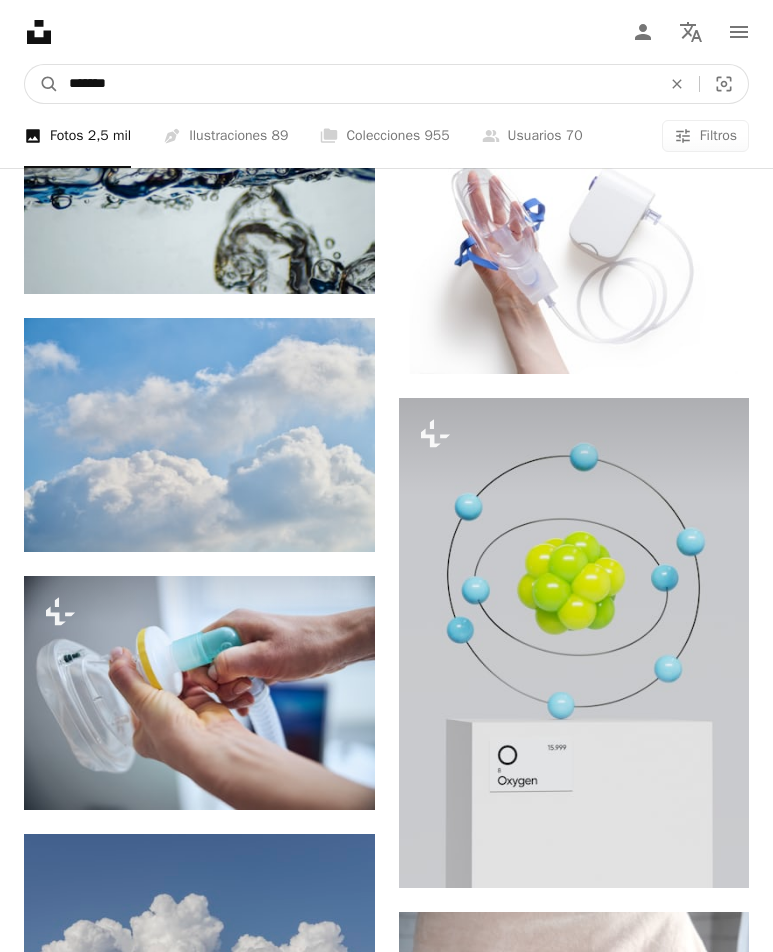 click on "*******" at bounding box center [357, 84] 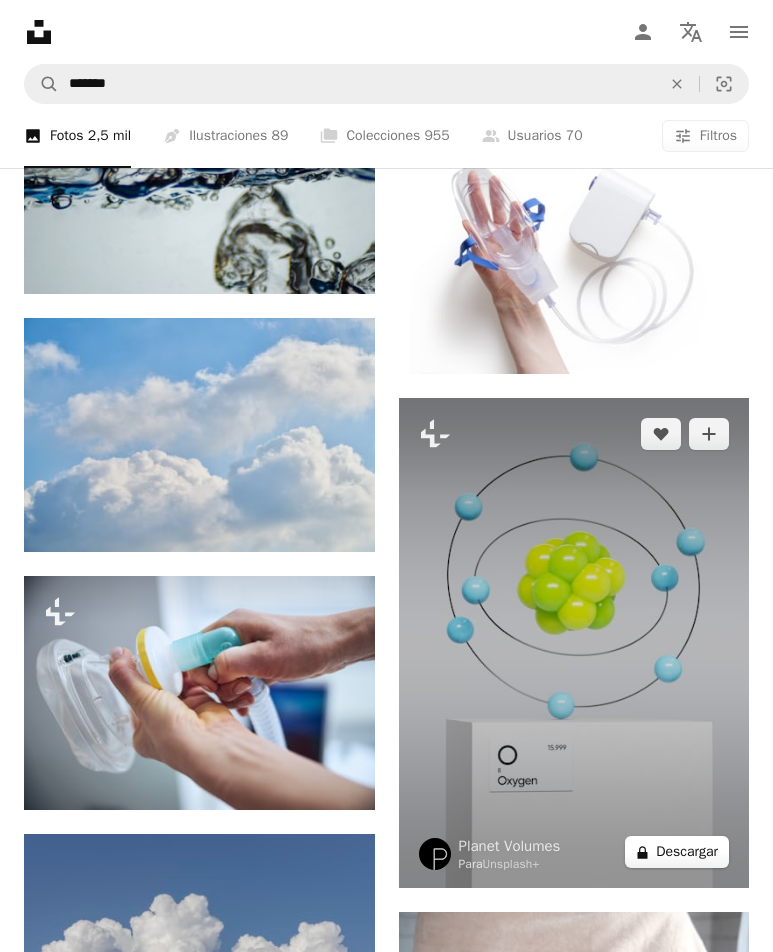click on "A lock Descargar" at bounding box center [677, 852] 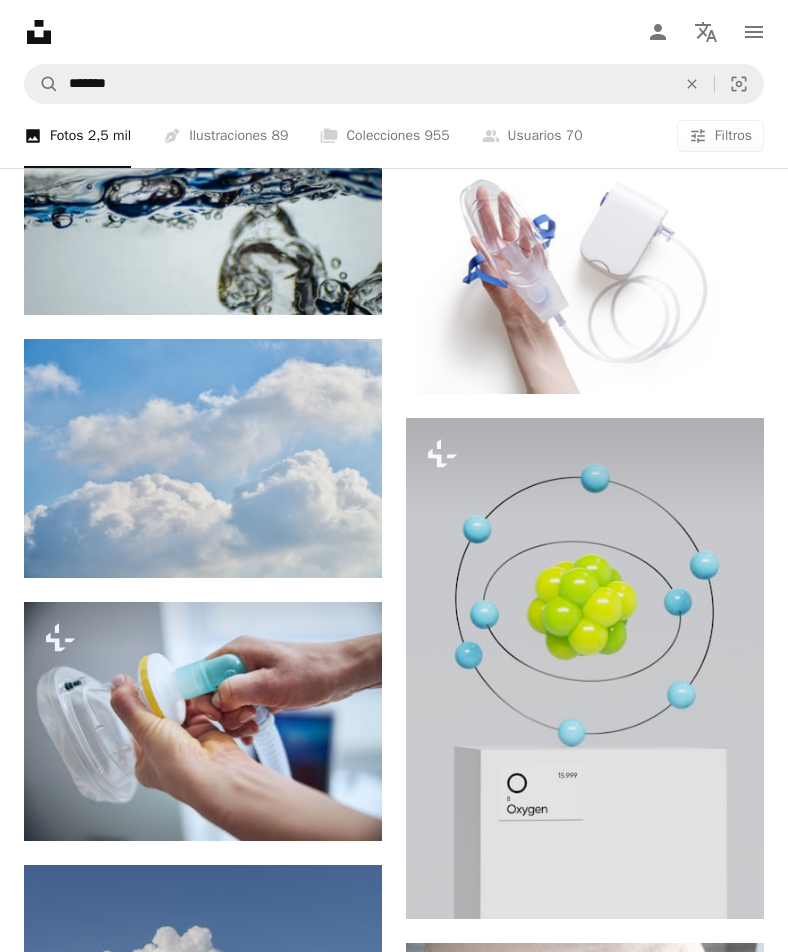 click on "Unsplash logo Página de inicio de Unsplash A photo Pen Tool A compass A stack of folders Download Person Localization icon navigation menu A magnifying glass ******* An X shape Visual search Obtener Unsplash+ Inicia sesión Enviar una imagen Explora imágenes premium en iStock  |  20 % de descuento en iStock  ↗ Explora imágenes premium en iStock 20 % de descuento en iStock  ↗ Ver más  ↗ Ver más en iStock  ↗ A photo Fotos  2,5 mil Pen Tool Ilustraciones  89 A stack of folders Colecciones  955 A group of people Usuarios  70 A copyright icon © Licencia Arrow down Aspect ratio Orientación Arrow down Unfold Clasificar por  Relevancia Arrow down Filters Filtros Oxígeno Chevron right gri equipo hospital azul nube cielo al aire libre naturaleza Fondo aire nublado fotografía Plus sign for Unsplash+ A heart A plus sign Getty Images Para  Unsplash+ A lock Descargar A heart A plus sign [FIRST] [LAST] Disponible para contratación A checkmark inside of a circle Arrow pointing down A heart A heart" at bounding box center (394, 1036) 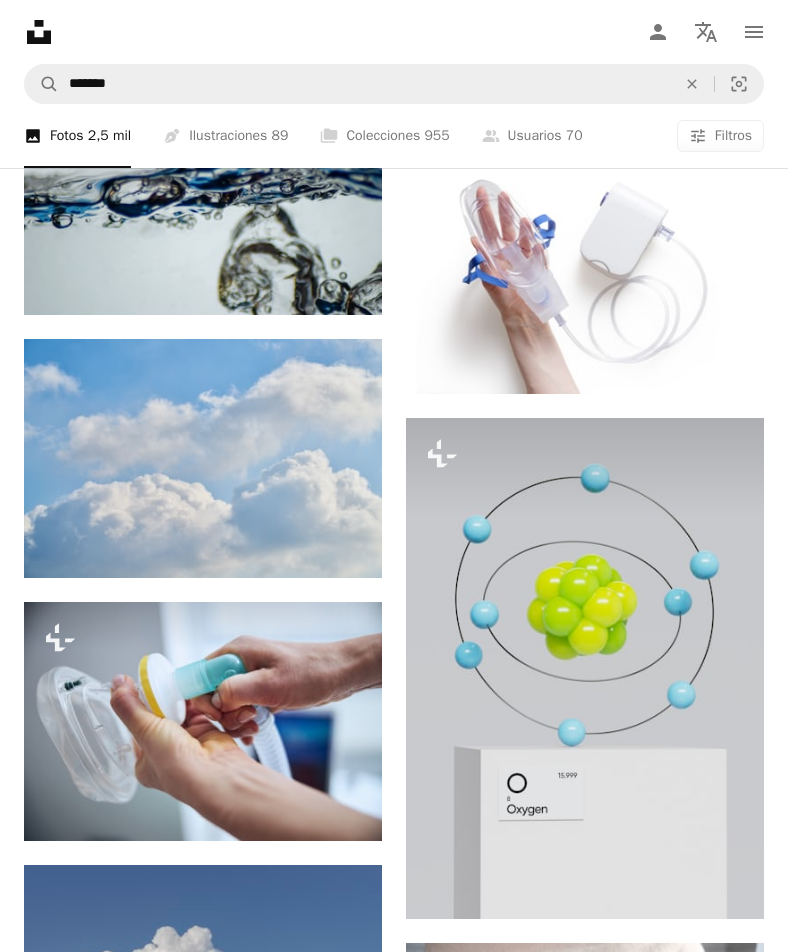 click on "An X shape Imágenes premium, listas para usar. Obtén acceso ilimitado. A plus sign Contenido solo para miembros añadido mensualmente A plus sign Descargas ilimitadas libres de derechos A plus sign Ilustraciones  Nuevo A plus sign Protecciones legales mejoradas anualmente 62 %  de descuento mensualmente 16 €   6 € EUR al mes * Obtener  Unsplash+ *Cuando se paga anualmente, se factura por adelantado  72 € Más los impuestos aplicables. Se renueva automáticamente. Cancela cuando quieras." at bounding box center (394, 3848) 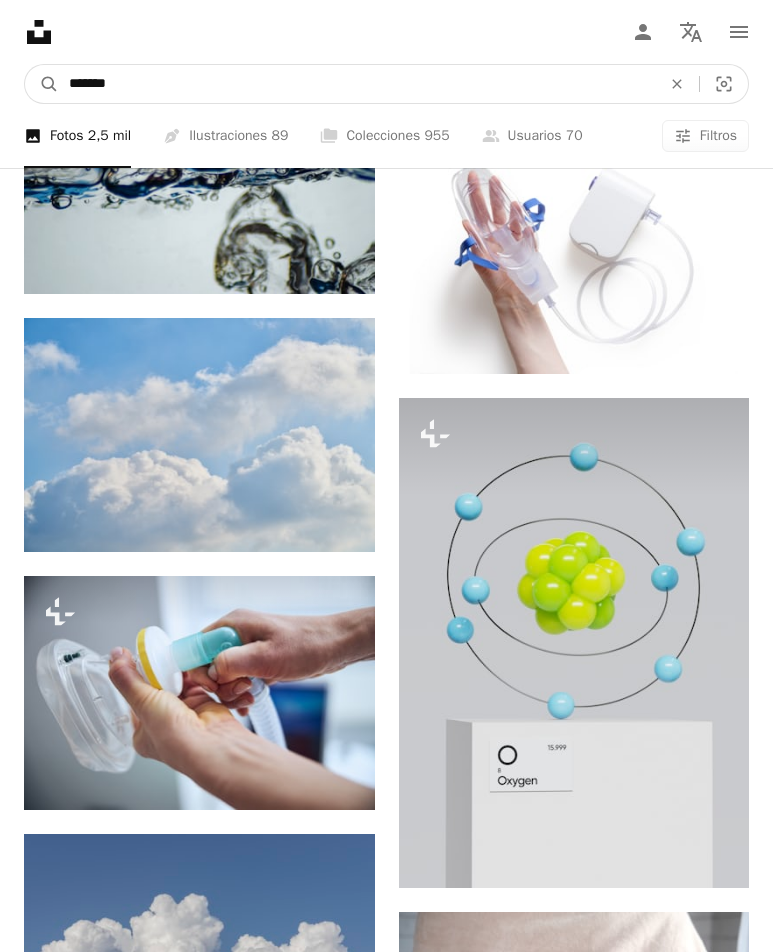 click on "*******" at bounding box center [357, 84] 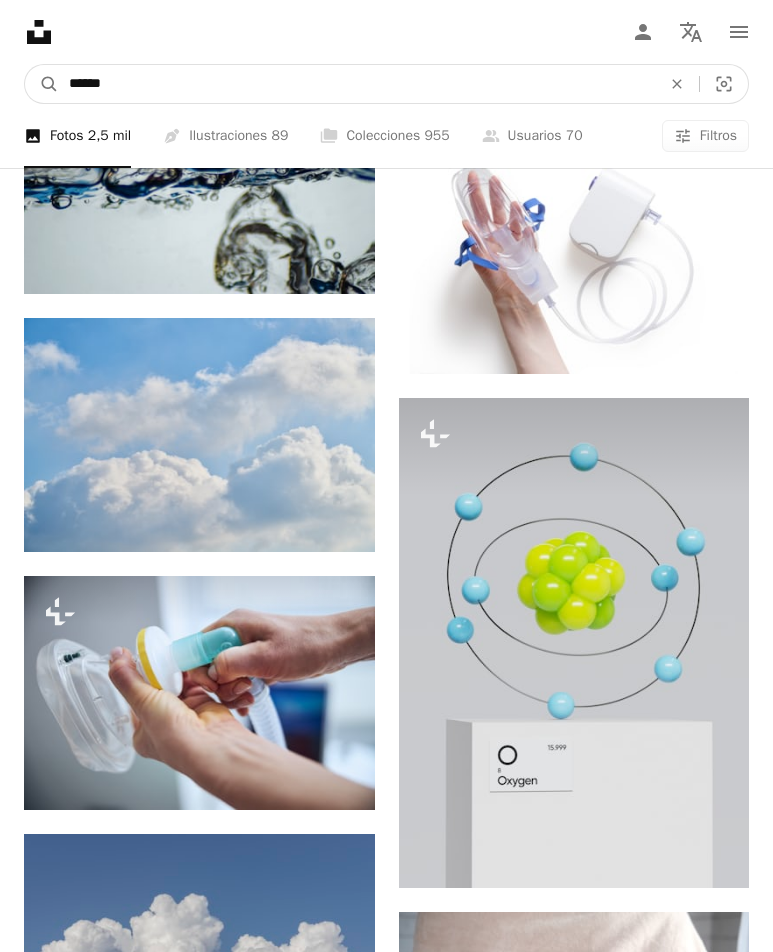 type on "*******" 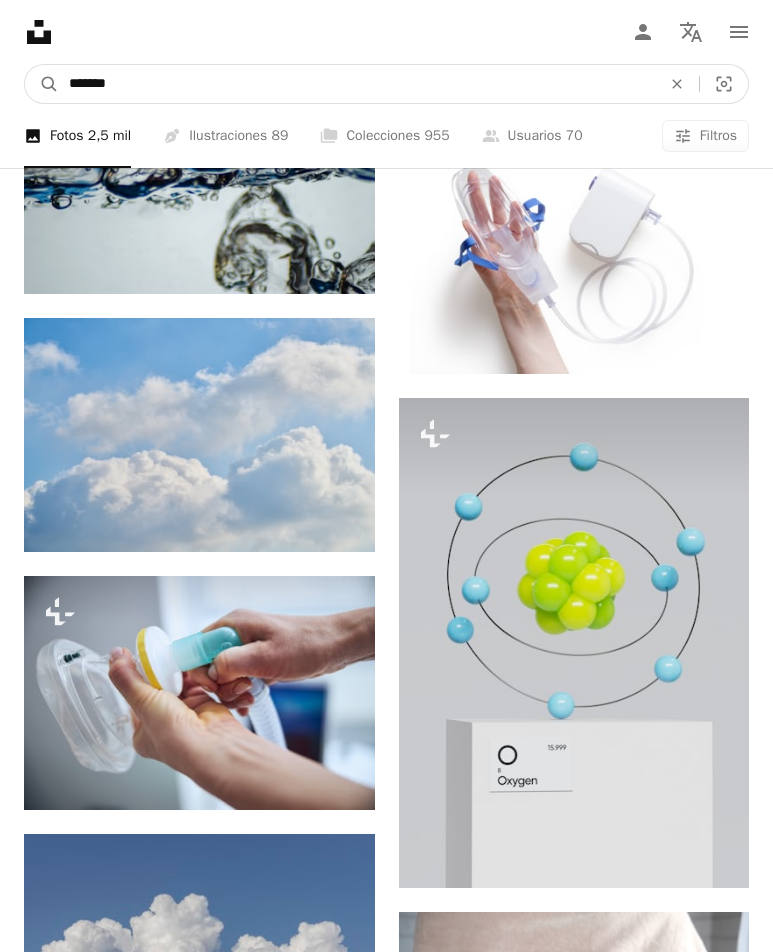 click on "A magnifying glass" at bounding box center (42, 84) 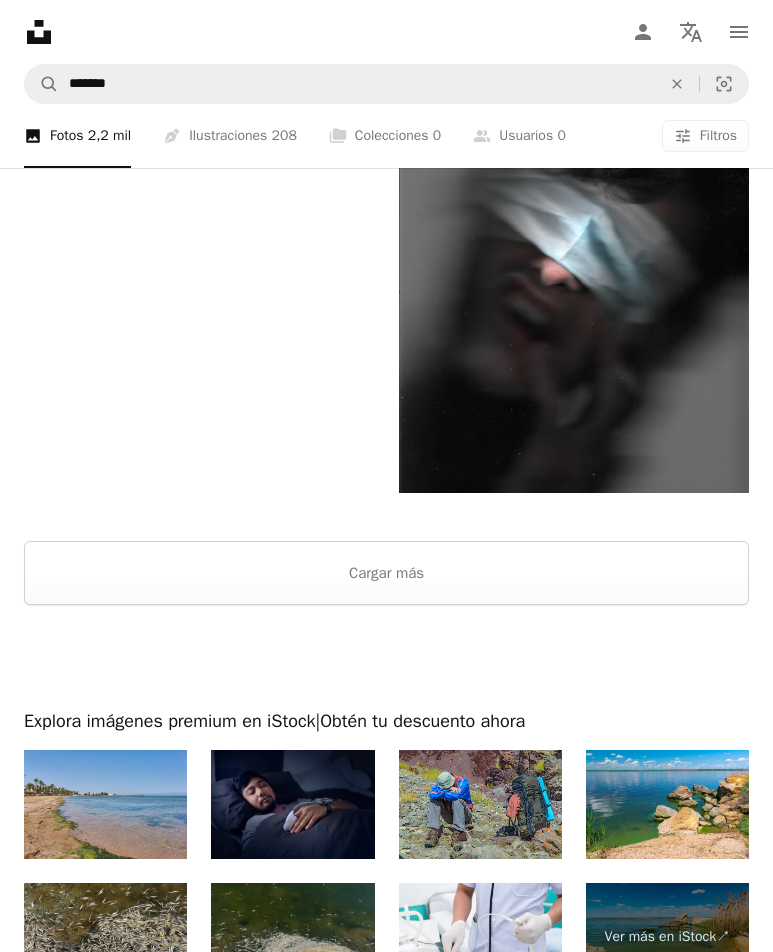 scroll, scrollTop: 4799, scrollLeft: 0, axis: vertical 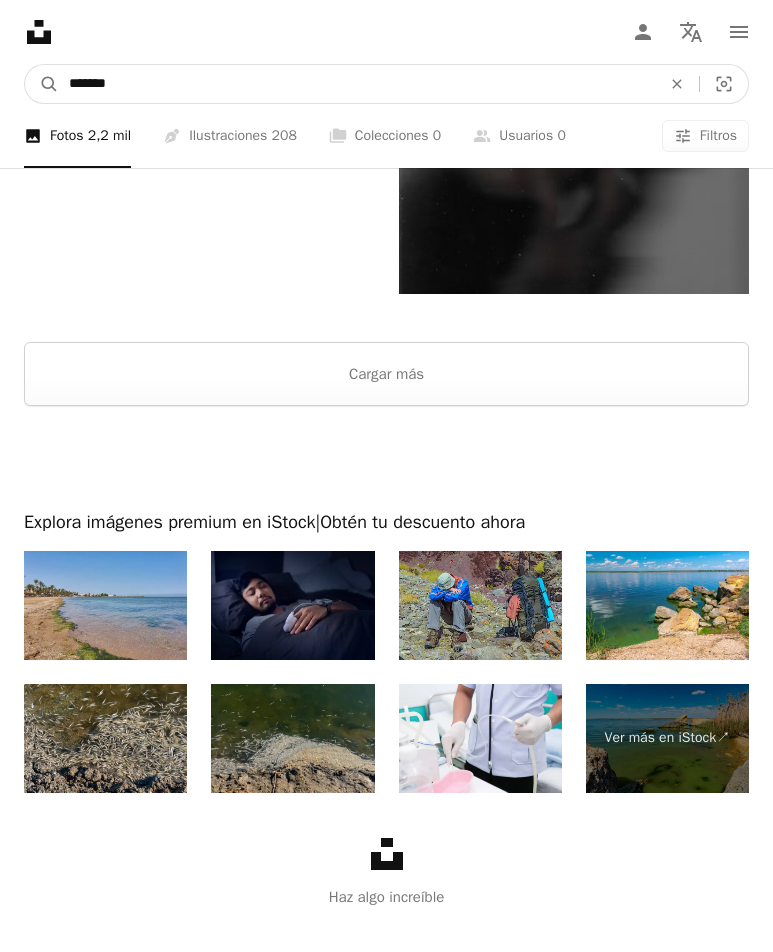 click on "*******" at bounding box center (357, 84) 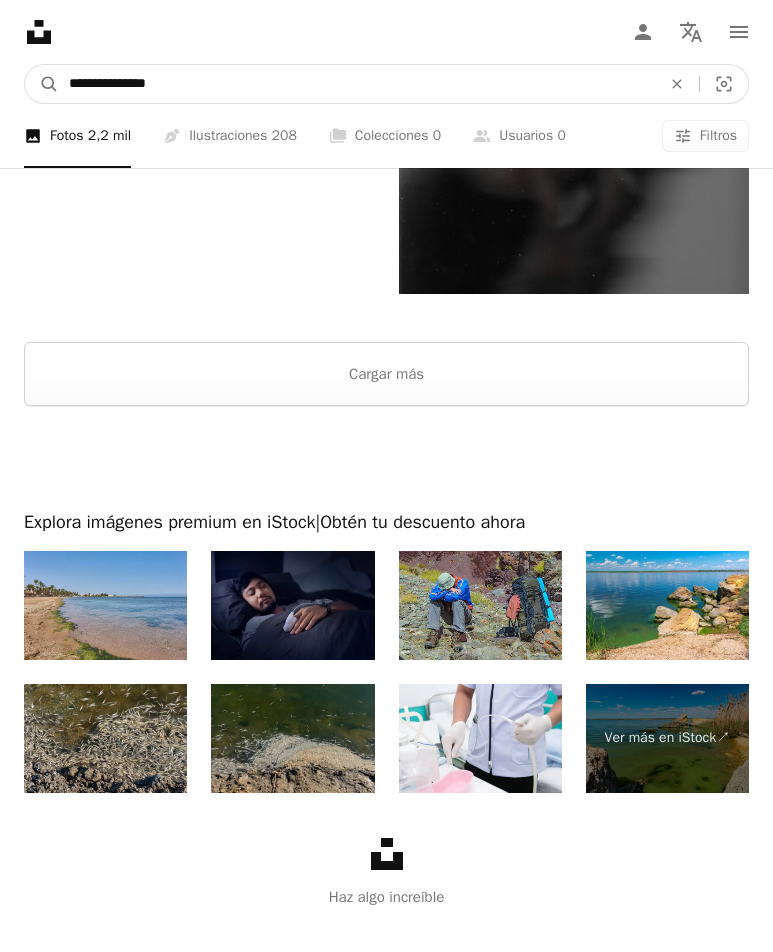 type on "**********" 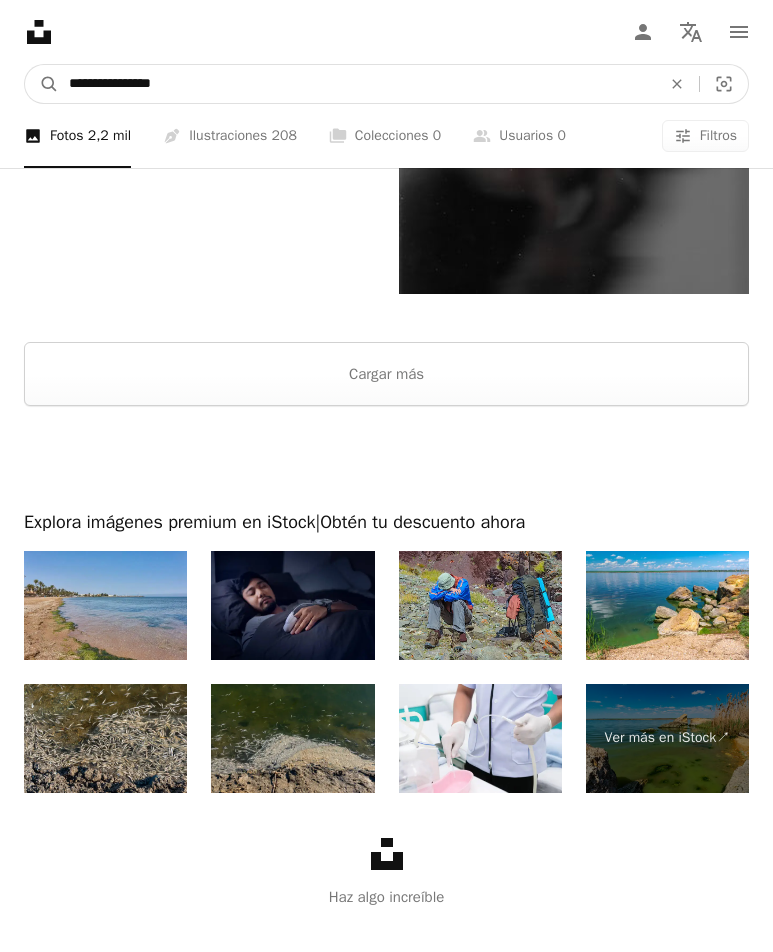 click on "A magnifying glass" at bounding box center (42, 84) 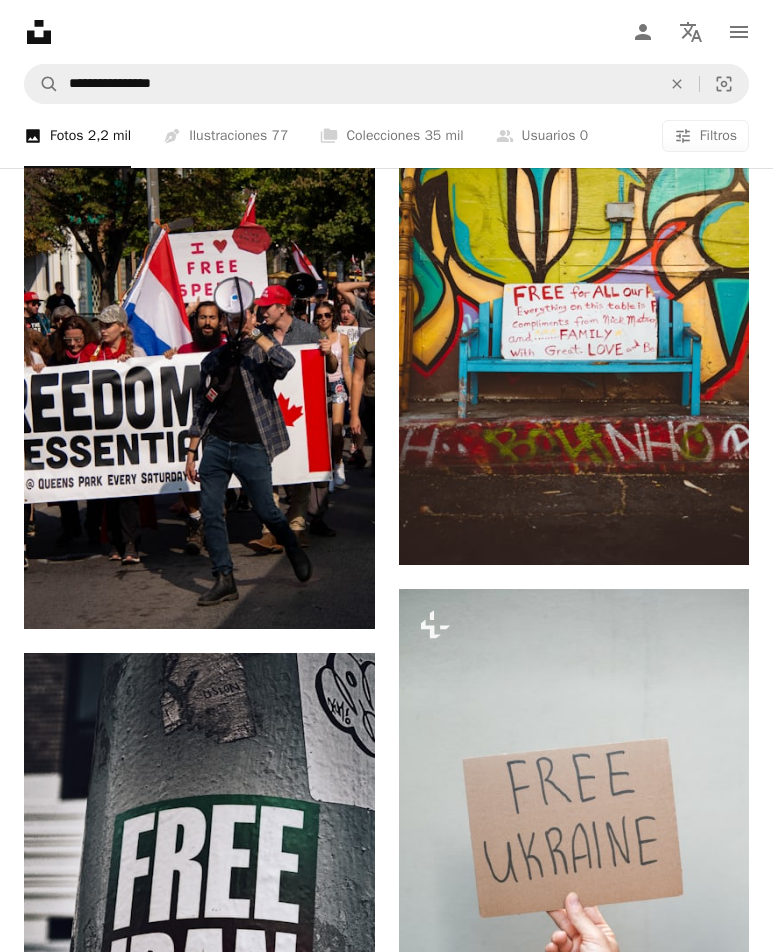 scroll, scrollTop: 1100, scrollLeft: 0, axis: vertical 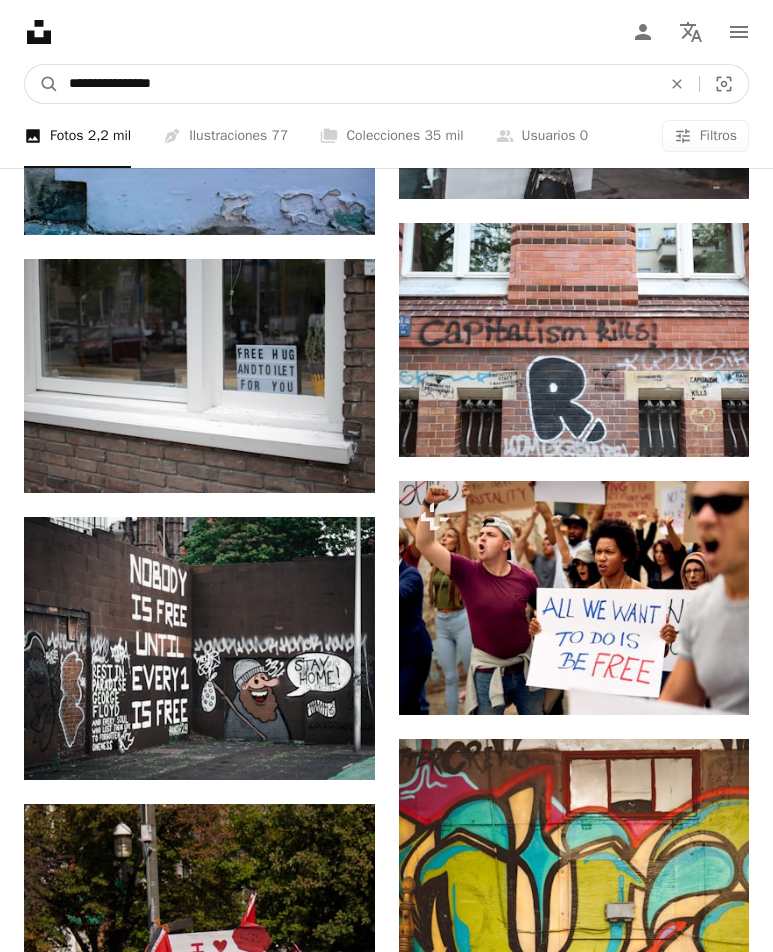 click on "**********" at bounding box center [357, 84] 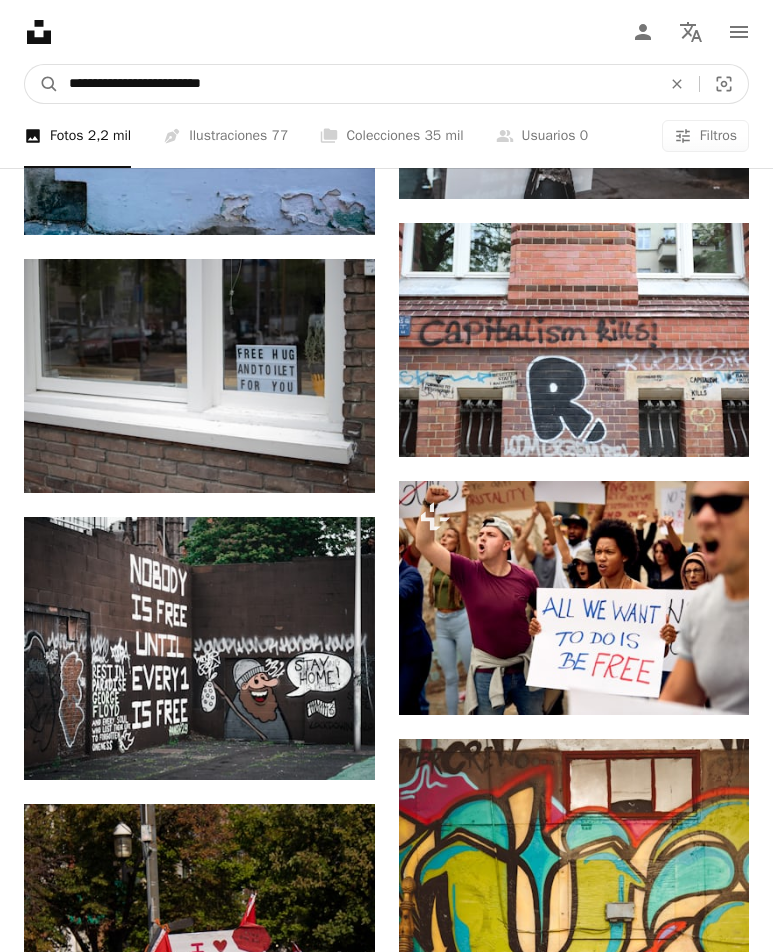 type on "**********" 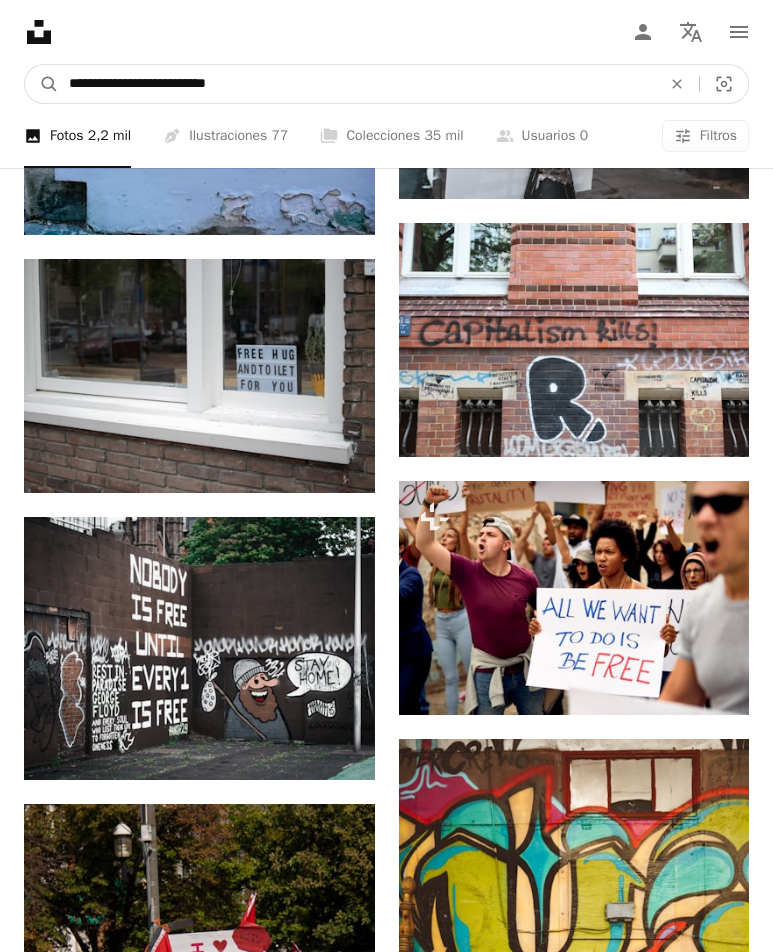 click on "A magnifying glass" at bounding box center [42, 84] 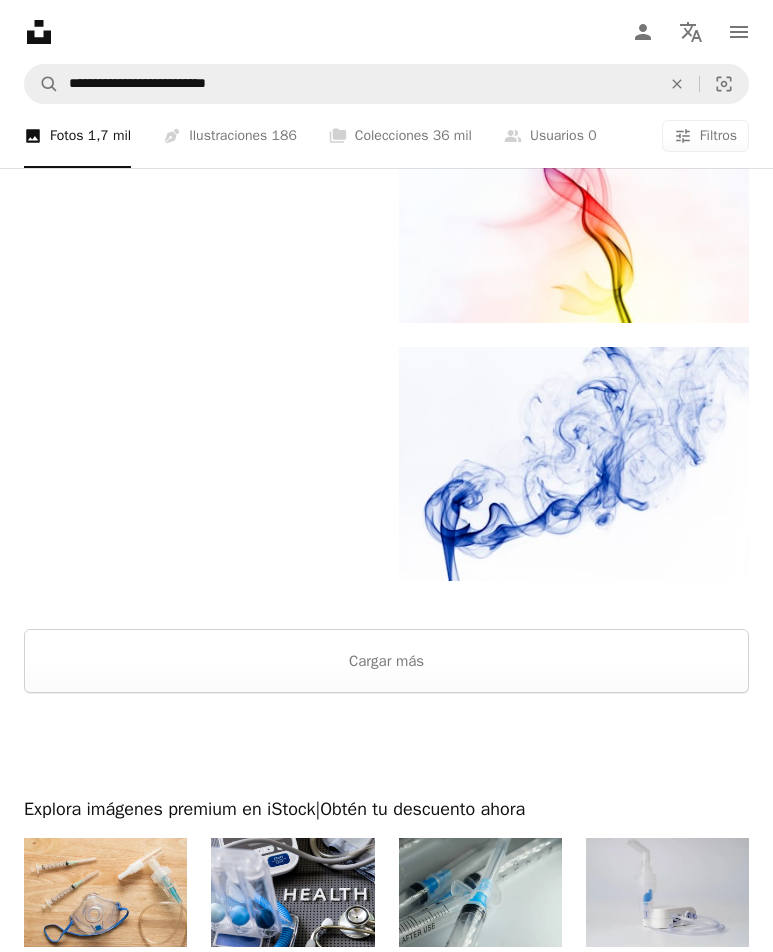 scroll, scrollTop: 4000, scrollLeft: 0, axis: vertical 